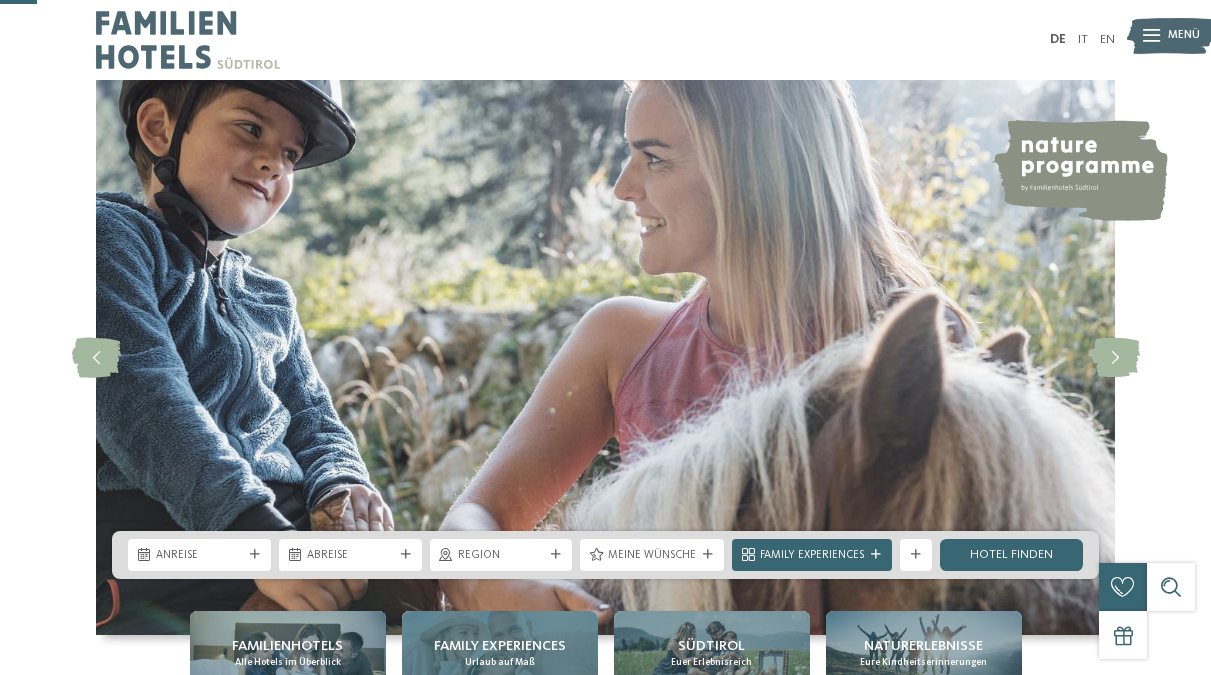 scroll, scrollTop: 208, scrollLeft: 0, axis: vertical 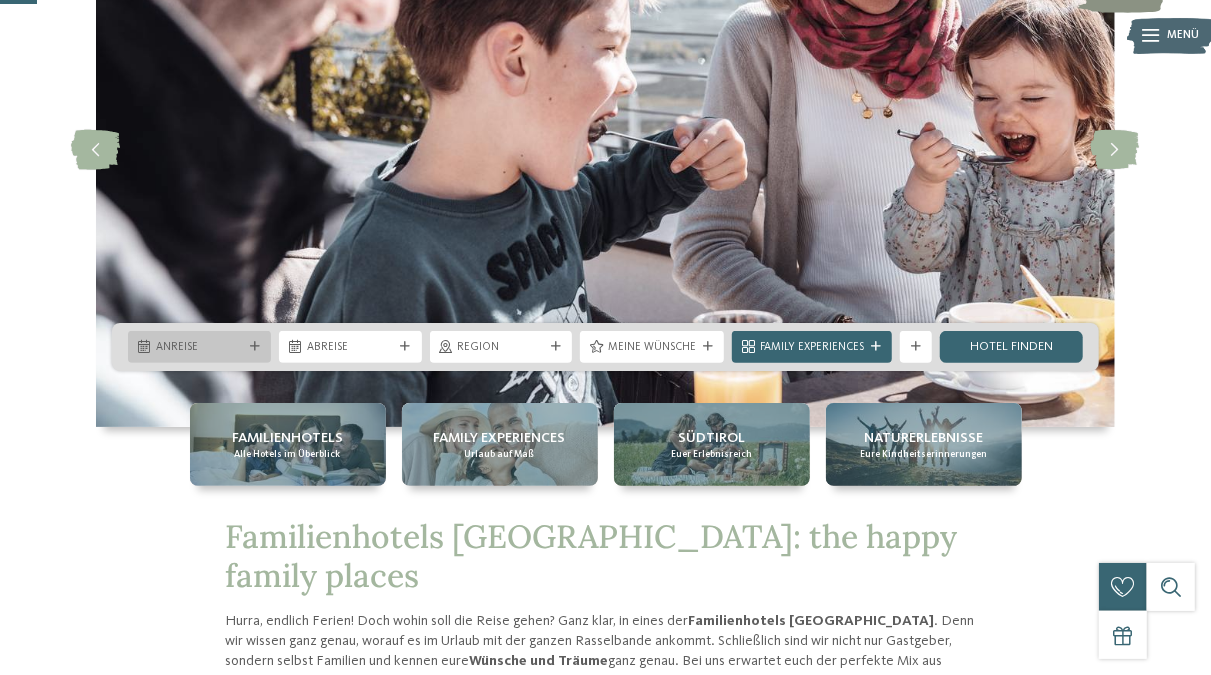 click on "Anreise" at bounding box center (199, 348) 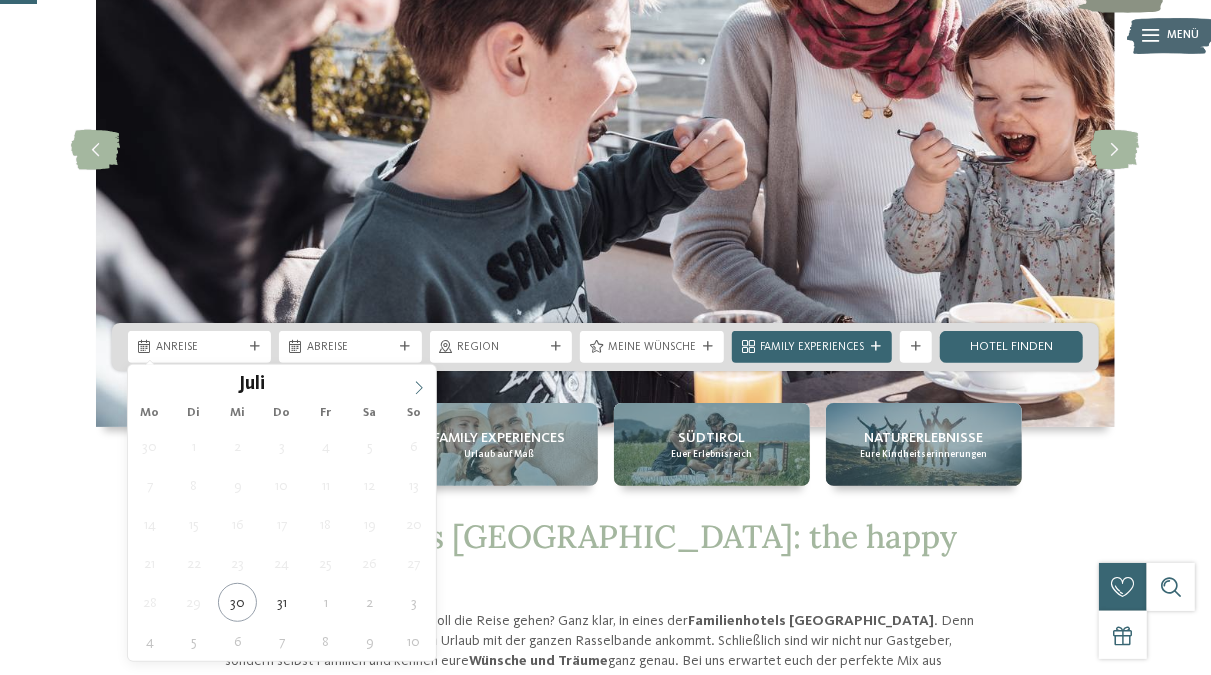 click 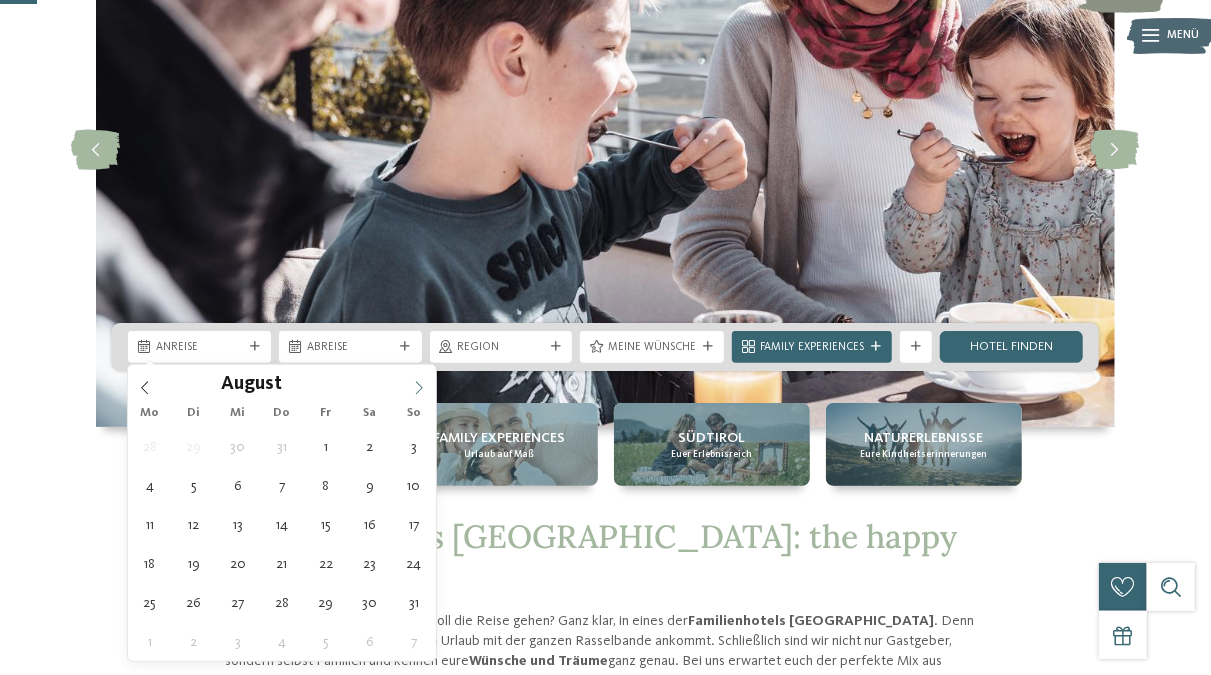 click 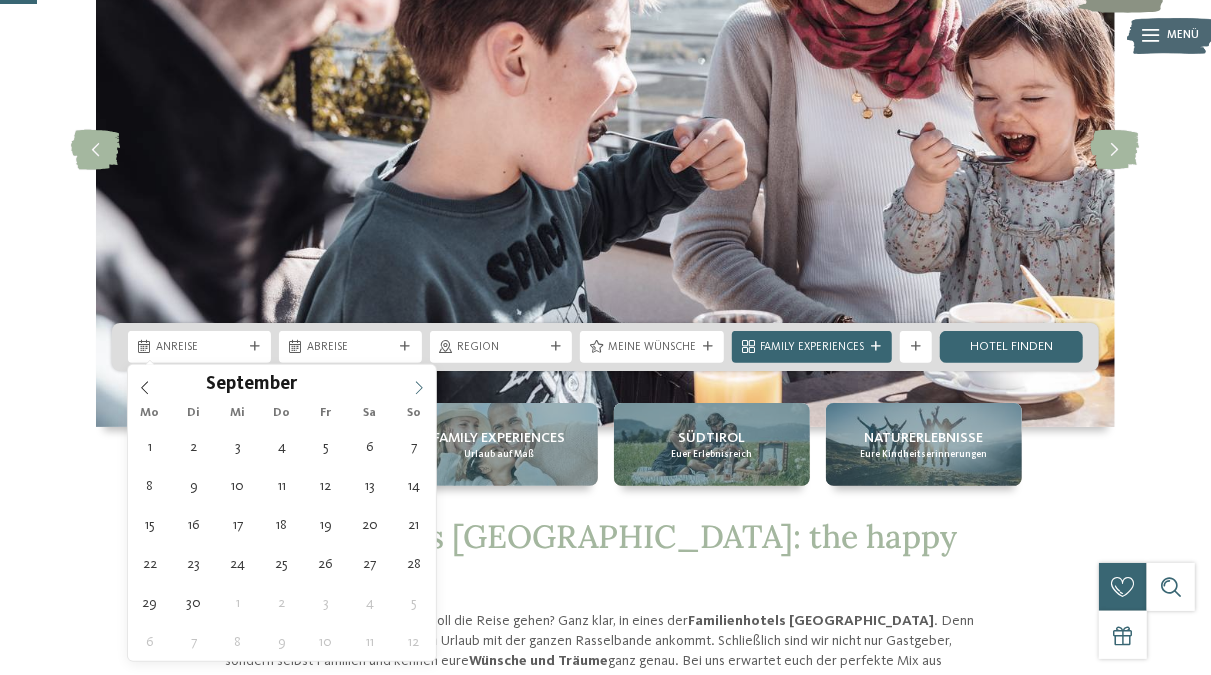 click 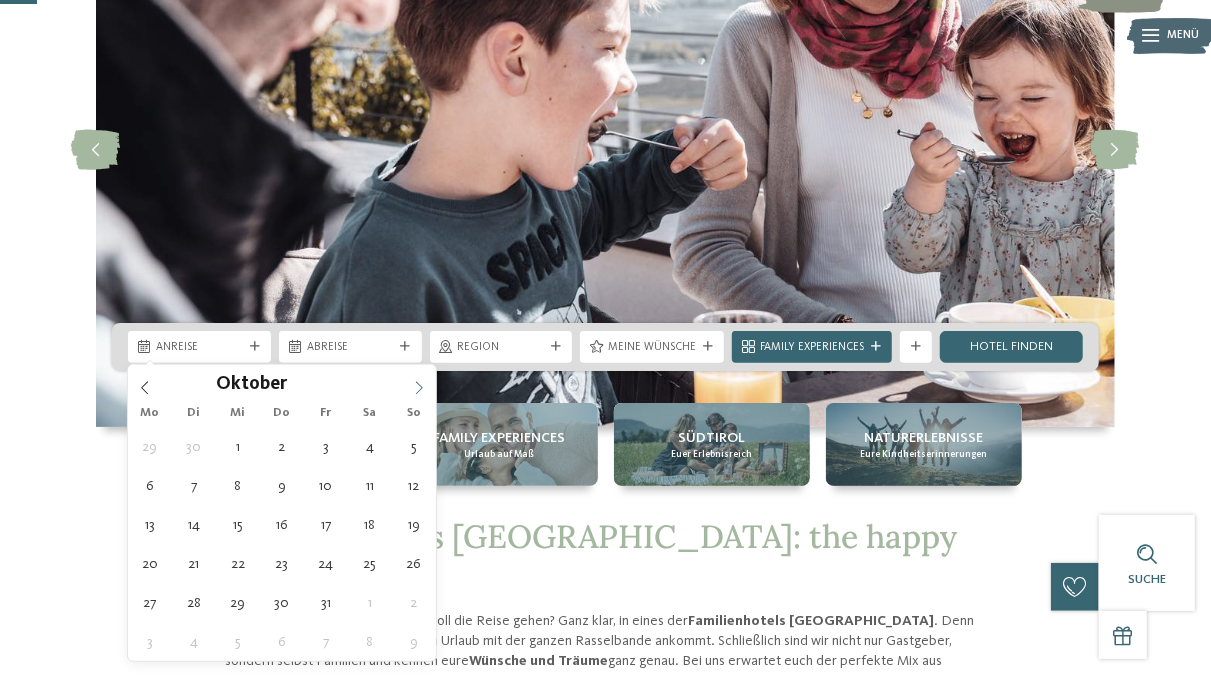 click 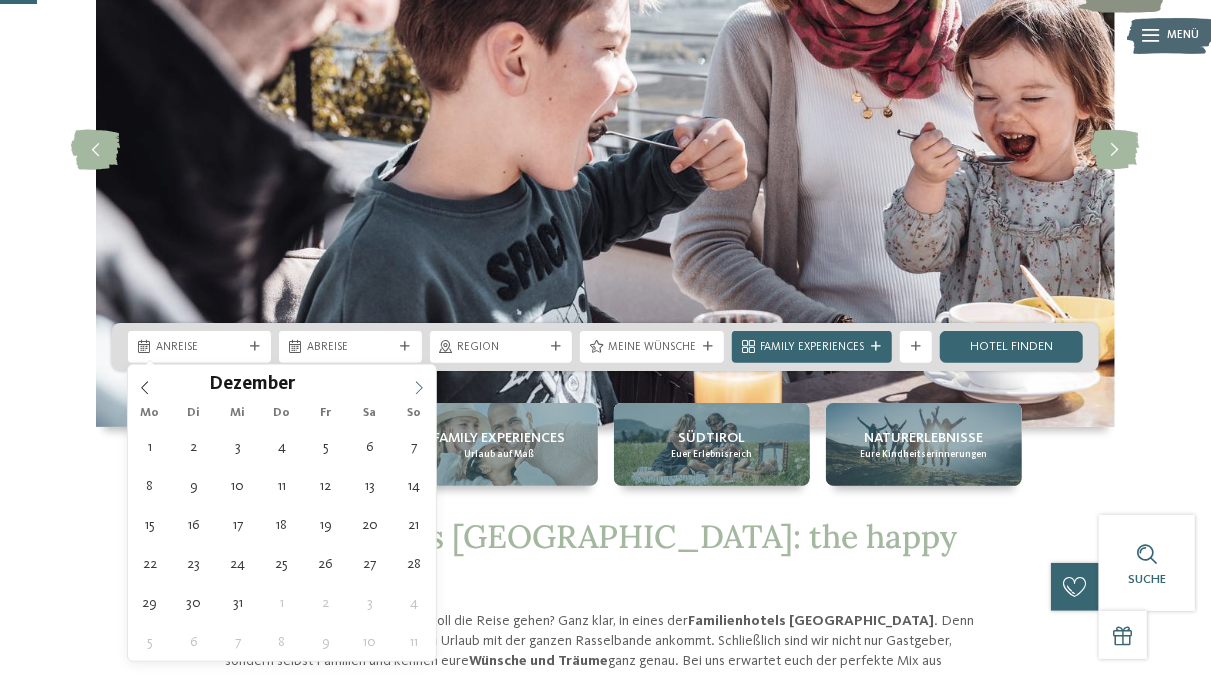 click 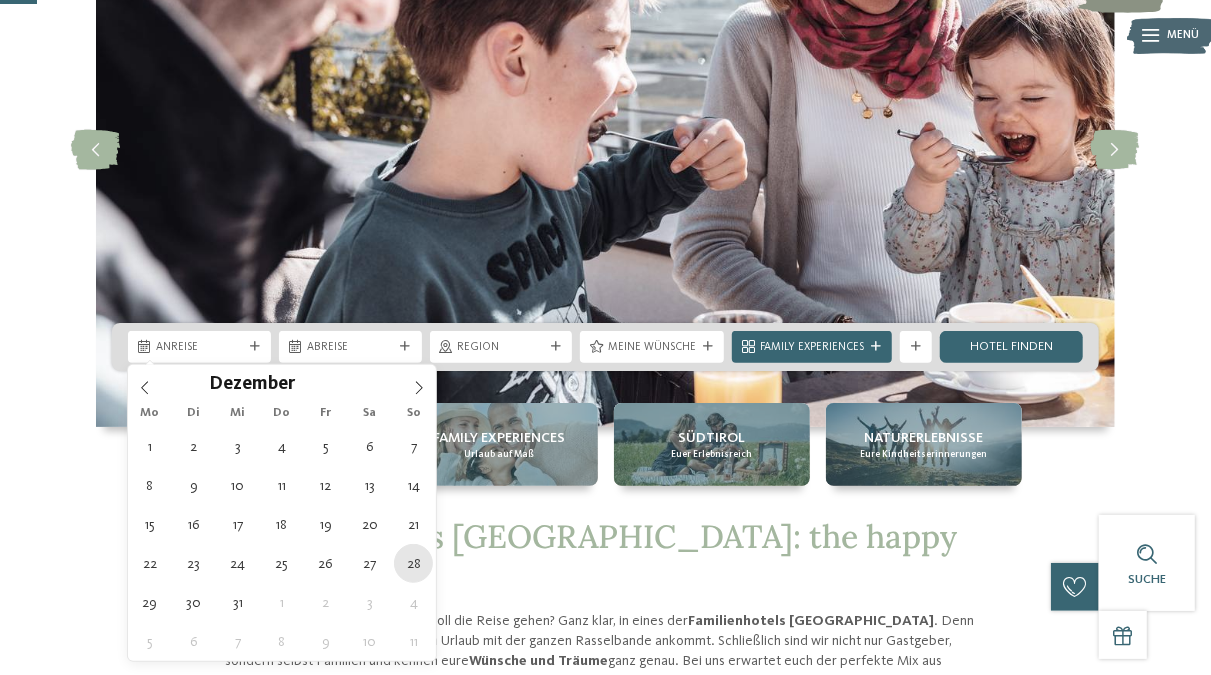 type on "28.12.2025" 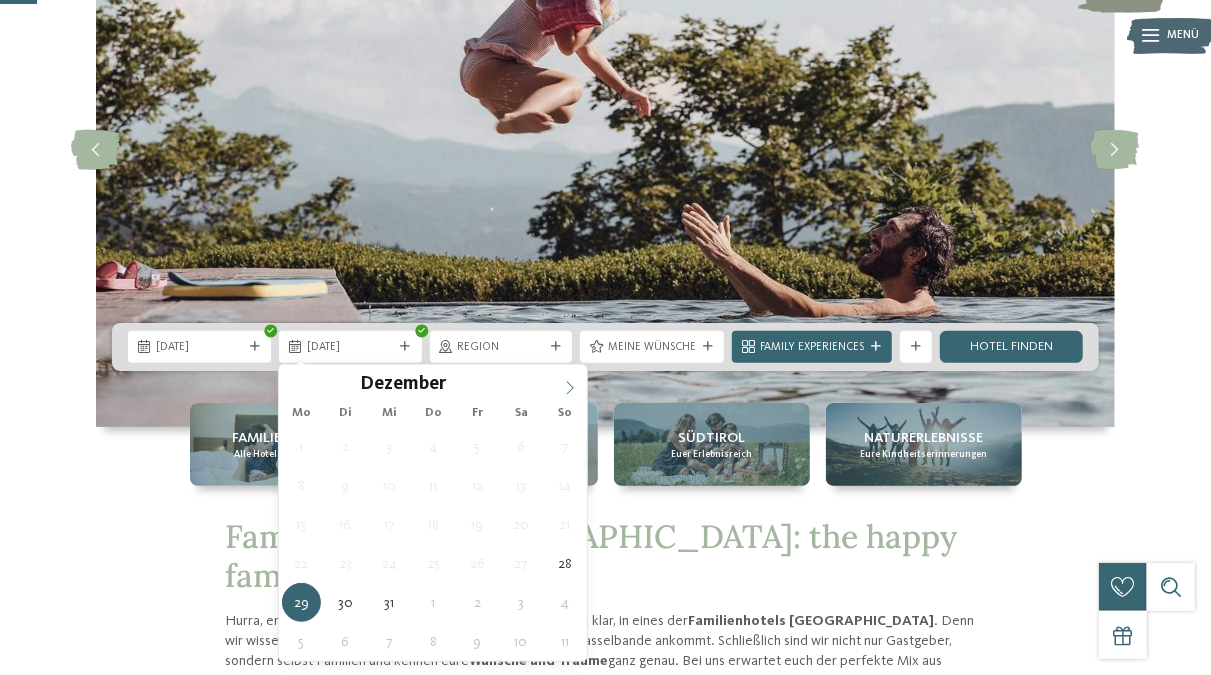 type on "****" 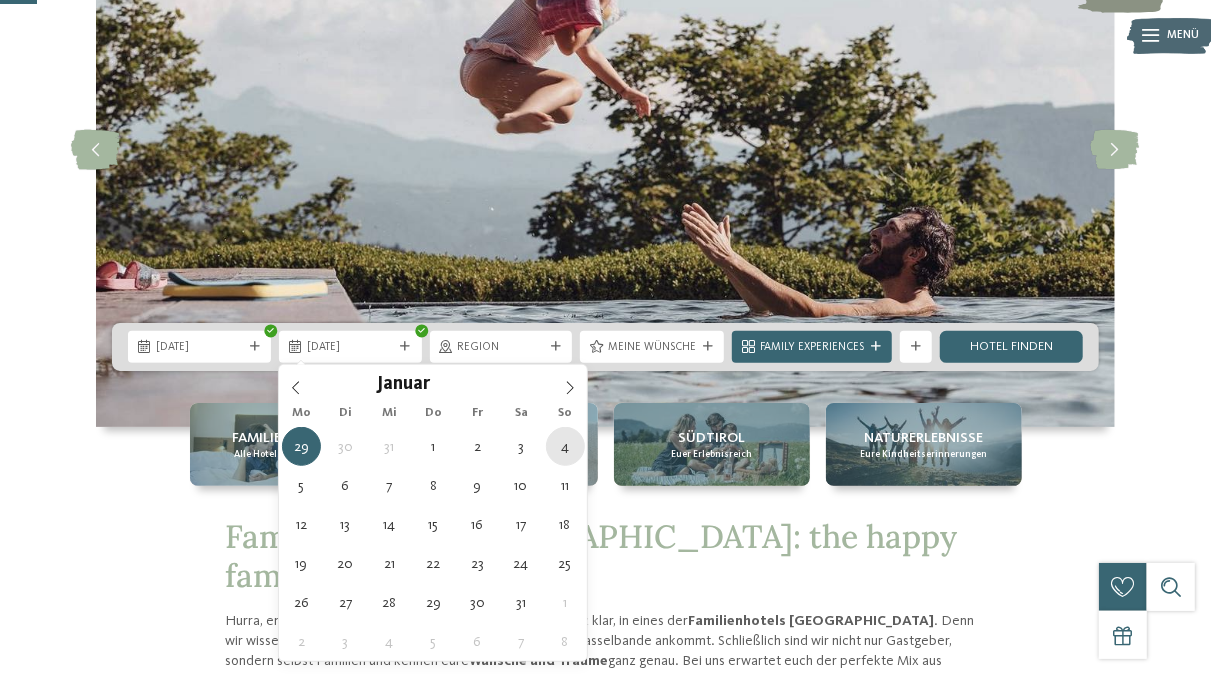 type on "04.01.2026" 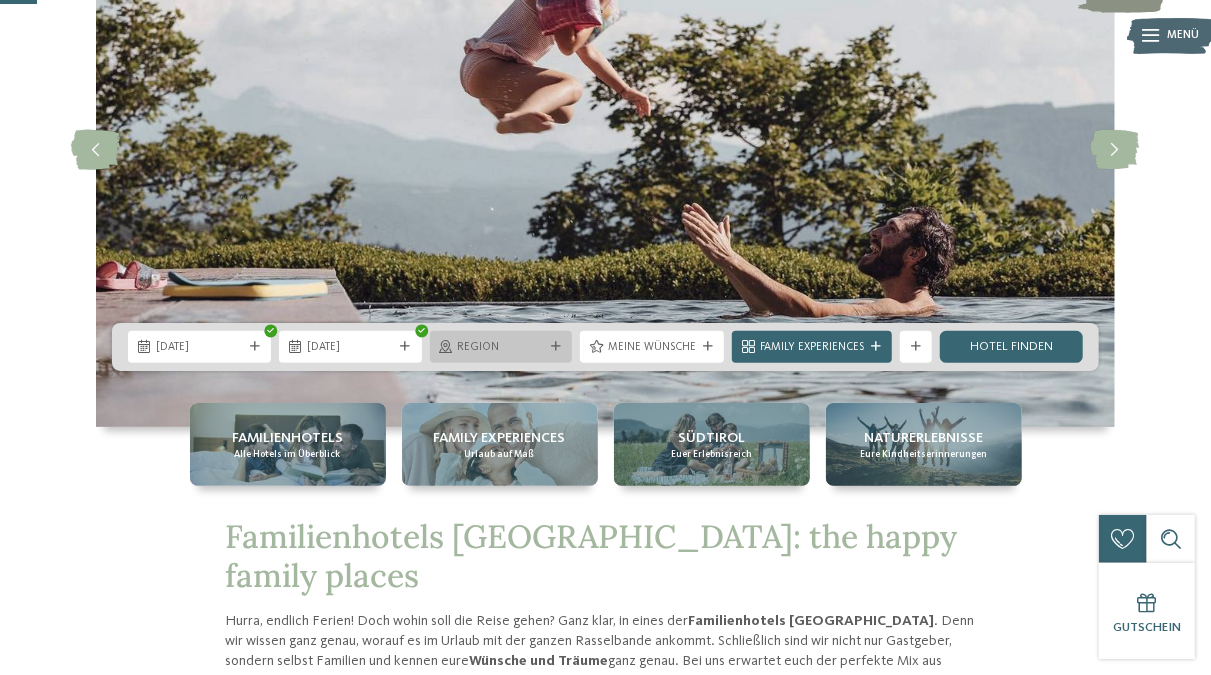 click at bounding box center (556, 347) 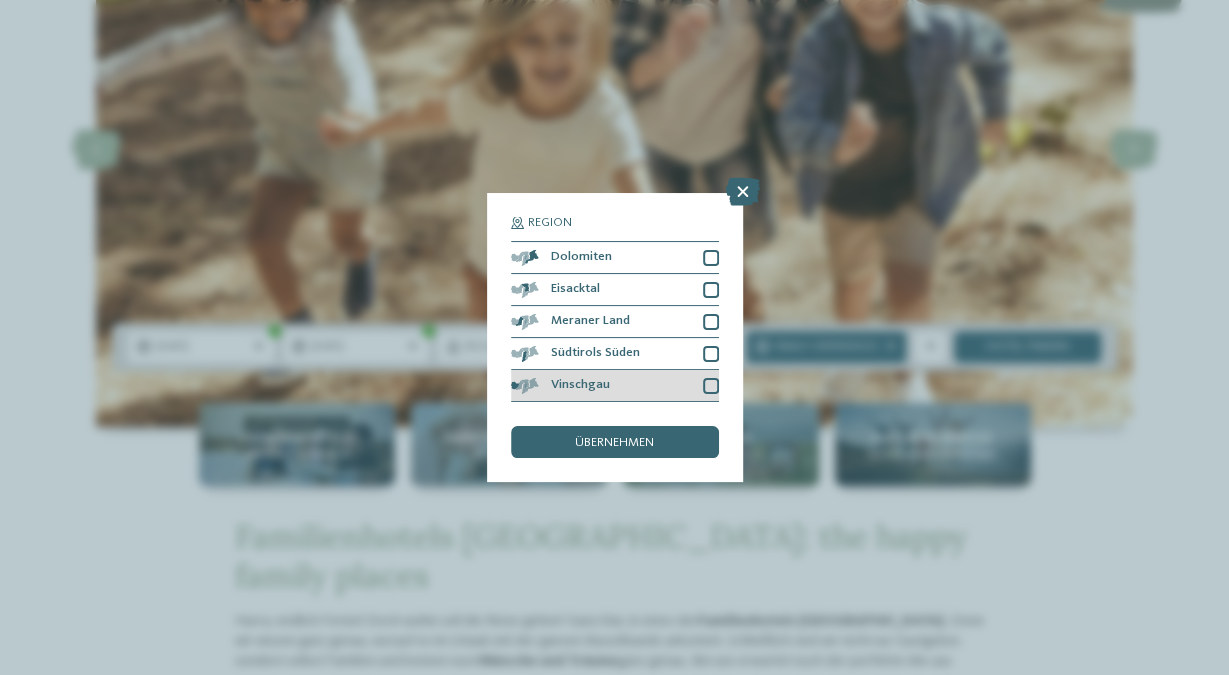 click at bounding box center [711, 386] 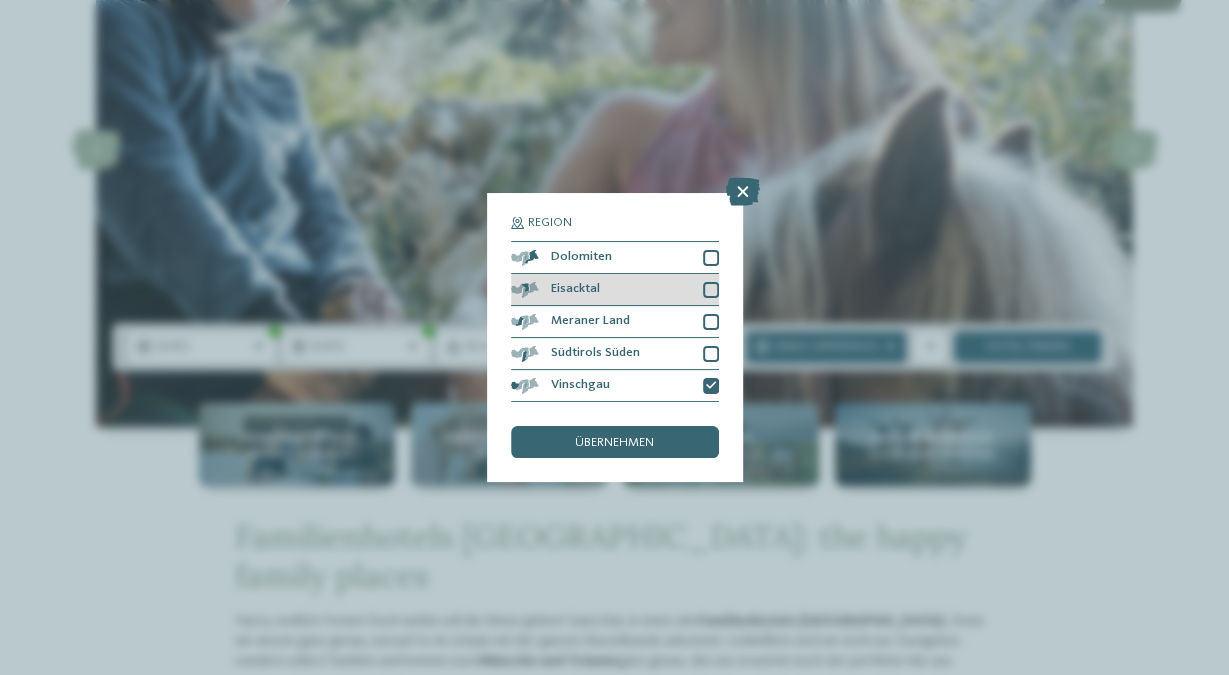 click at bounding box center (711, 290) 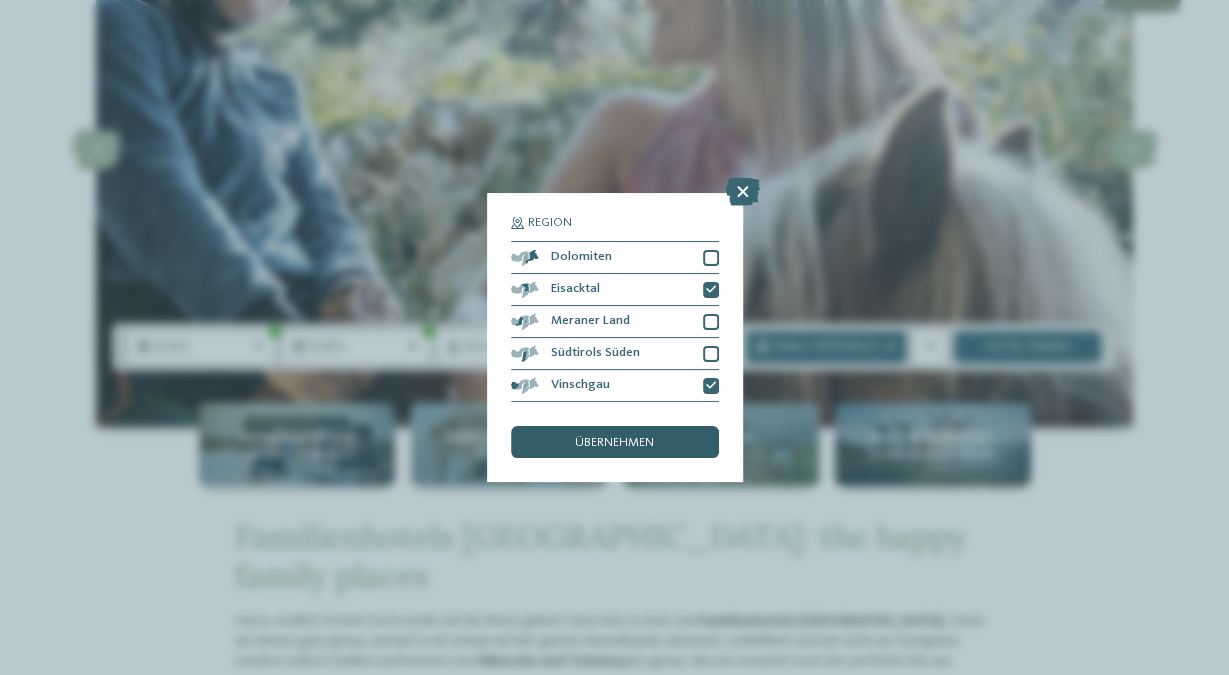 click on "übernehmen" at bounding box center [614, 443] 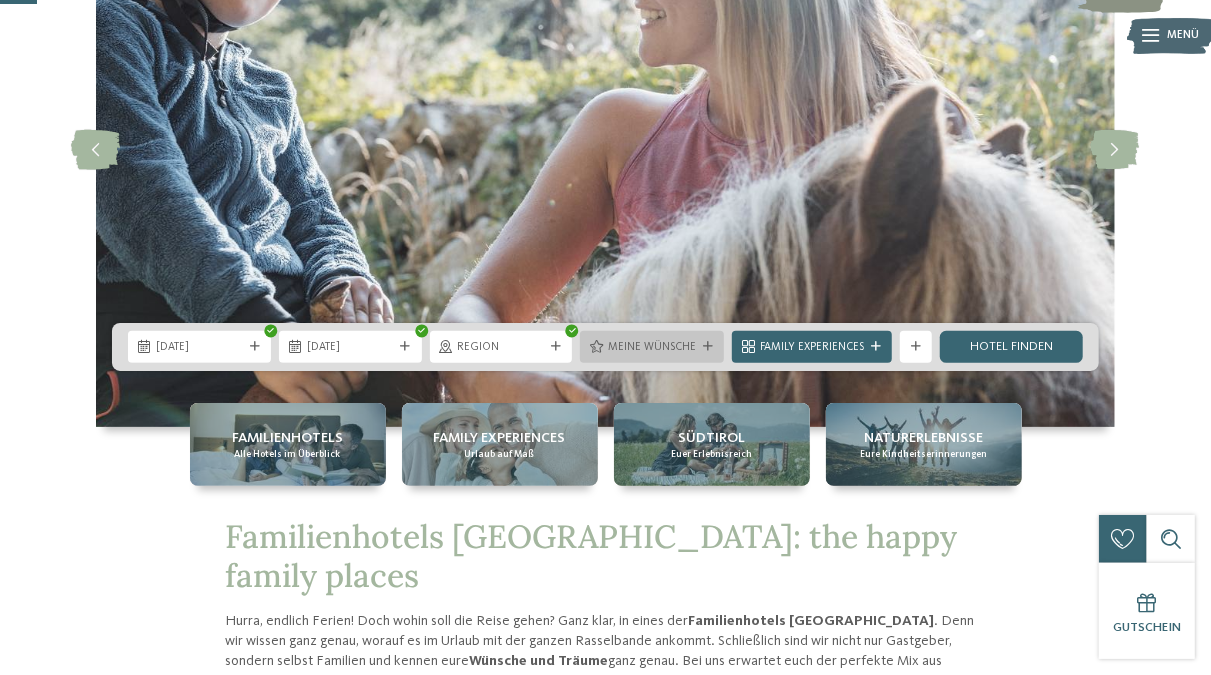 click on "Meine Wünsche" at bounding box center [652, 346] 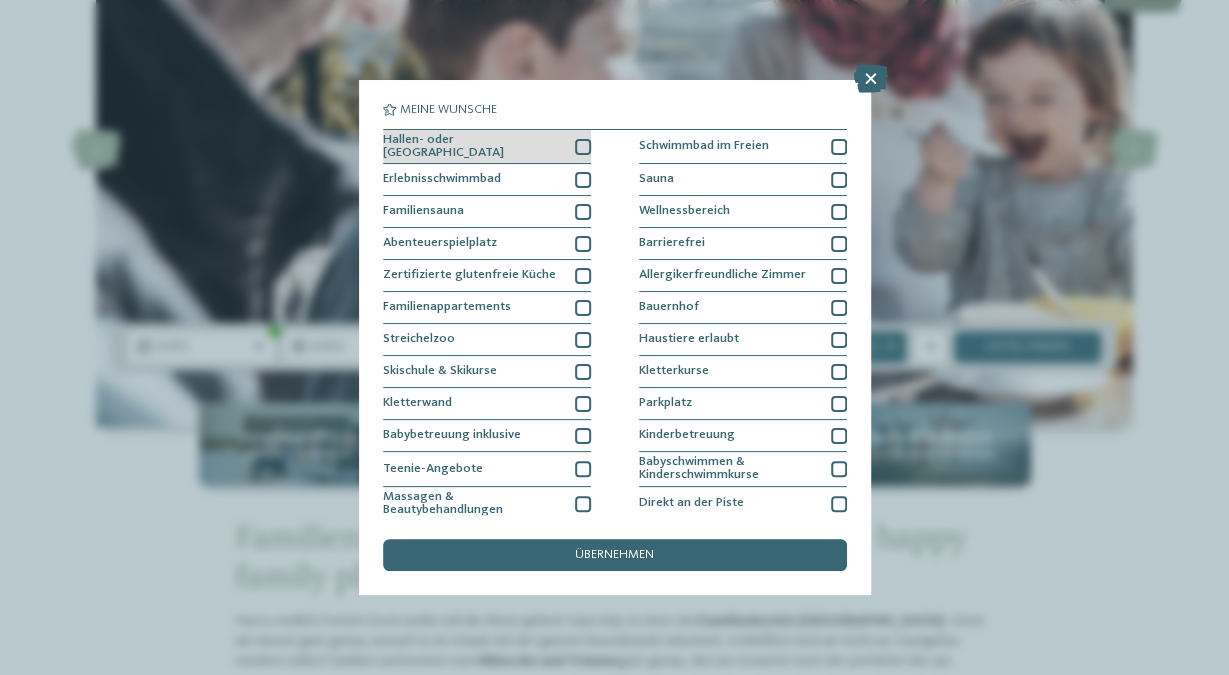 click at bounding box center (583, 147) 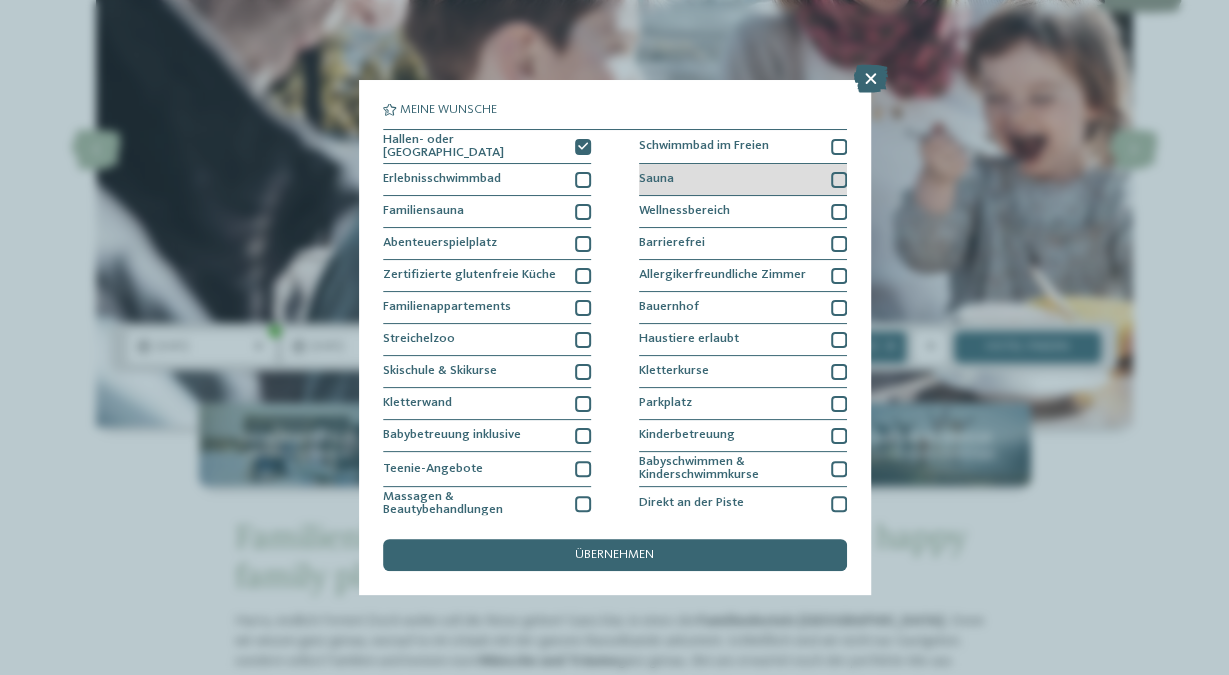 click at bounding box center (839, 180) 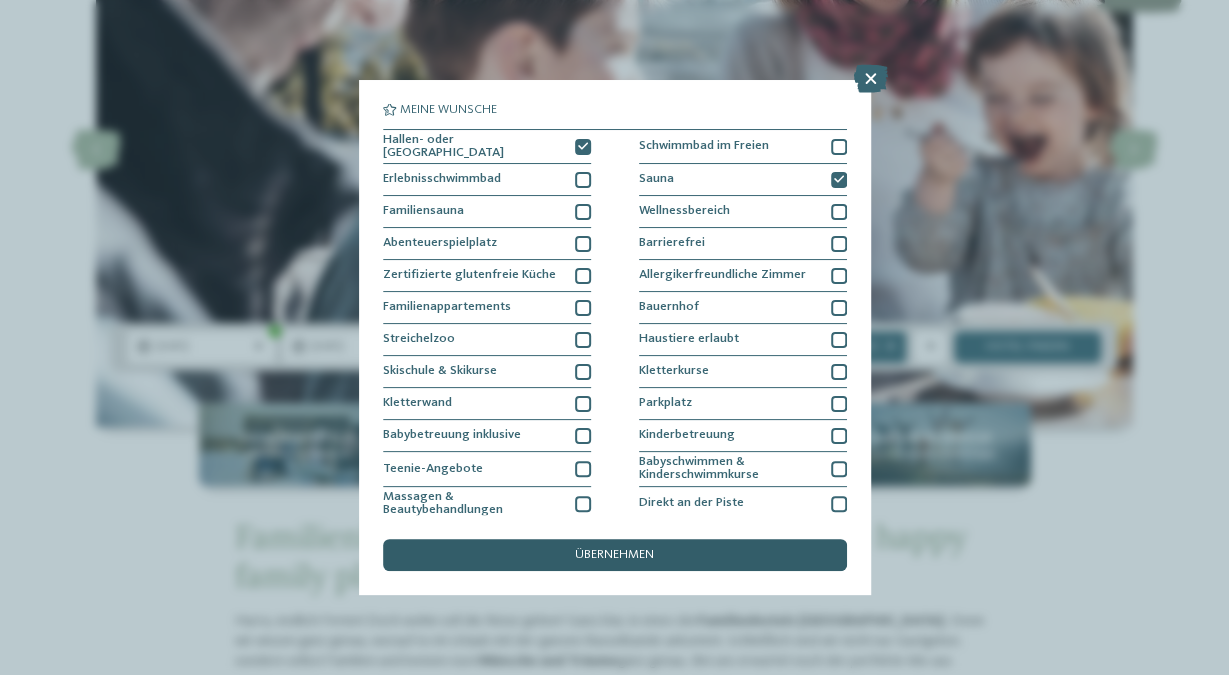 click on "übernehmen" at bounding box center (614, 555) 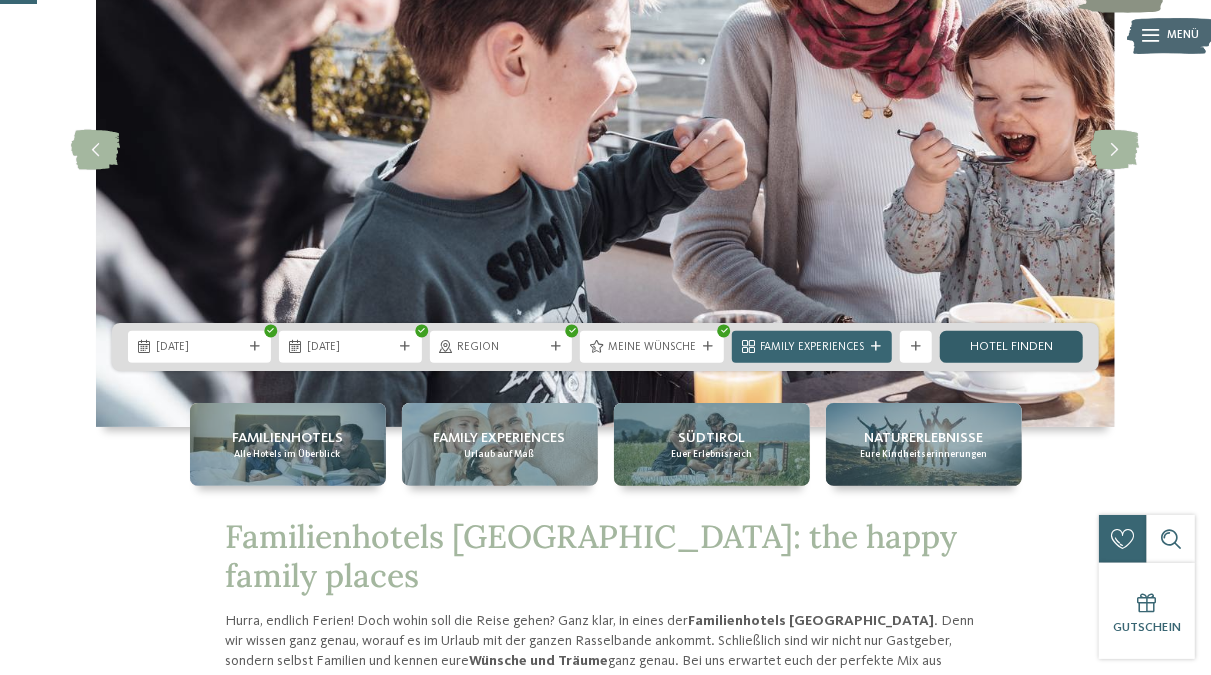 click on "Hotel finden" at bounding box center (1011, 347) 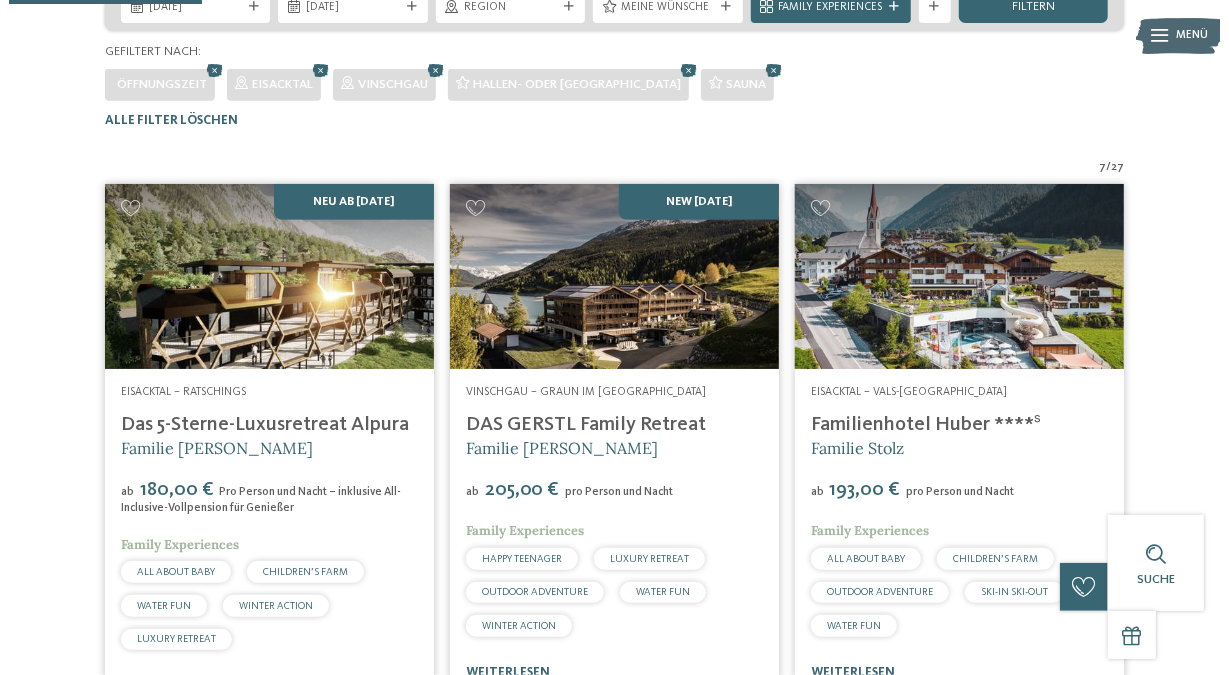 scroll, scrollTop: 494, scrollLeft: 0, axis: vertical 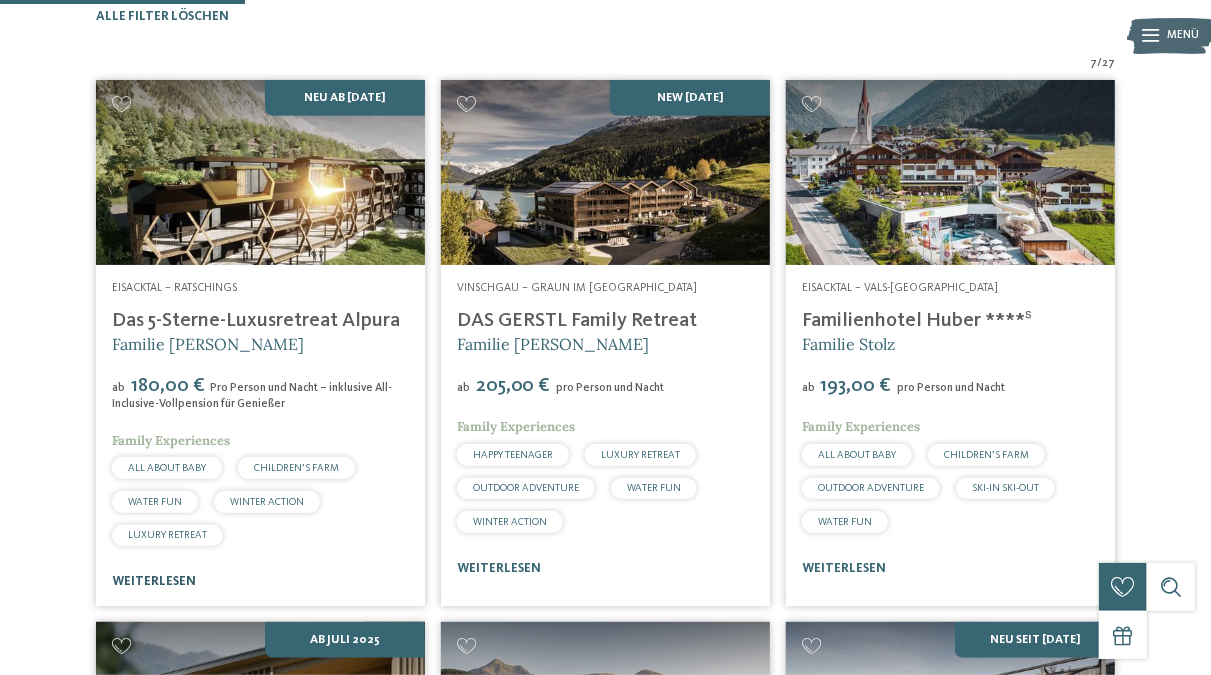 click on "weiterlesen" at bounding box center [154, 581] 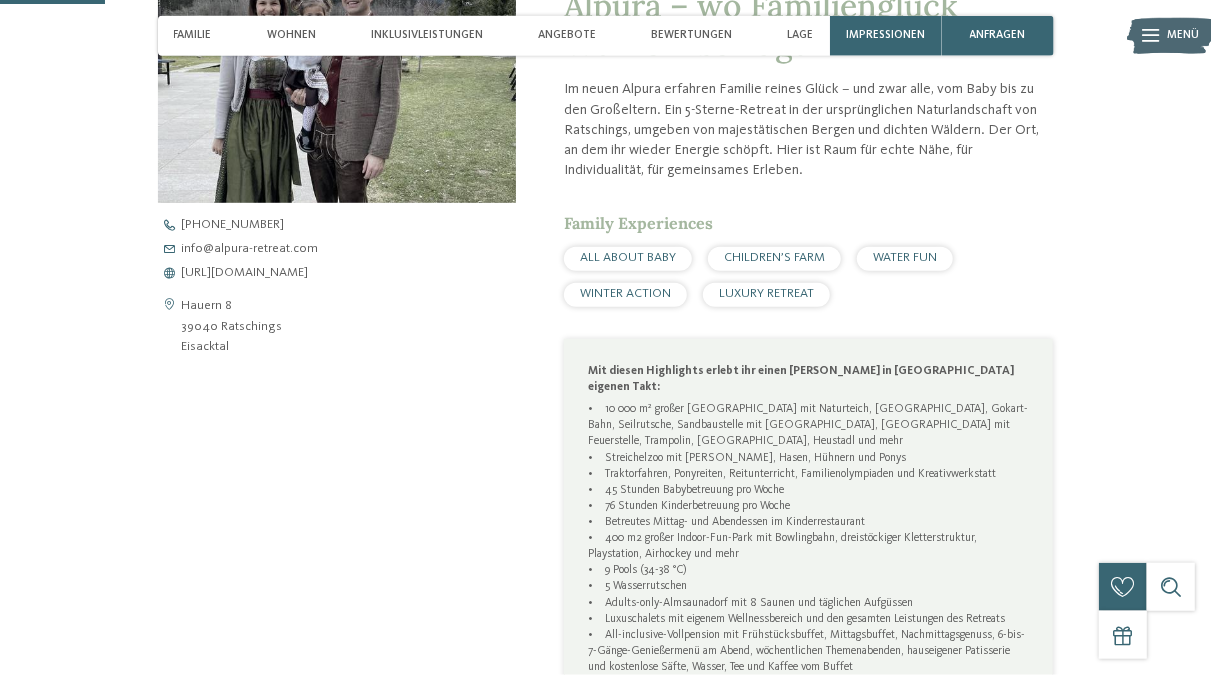scroll, scrollTop: 624, scrollLeft: 0, axis: vertical 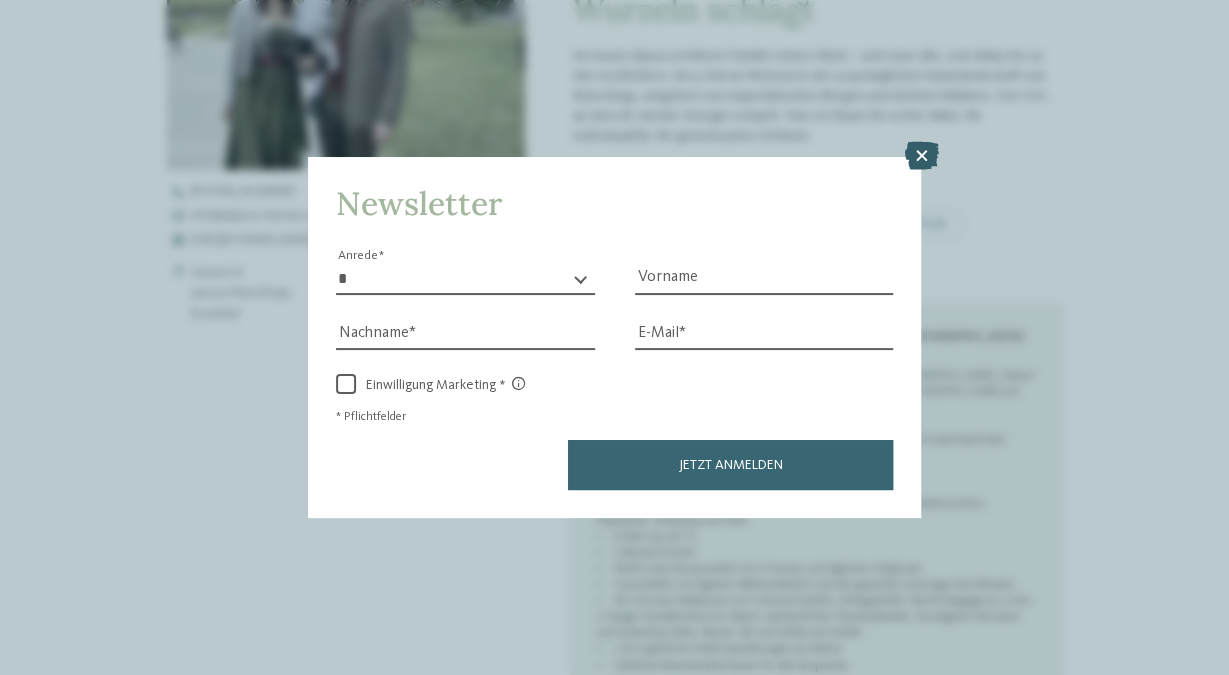 click at bounding box center (921, 156) 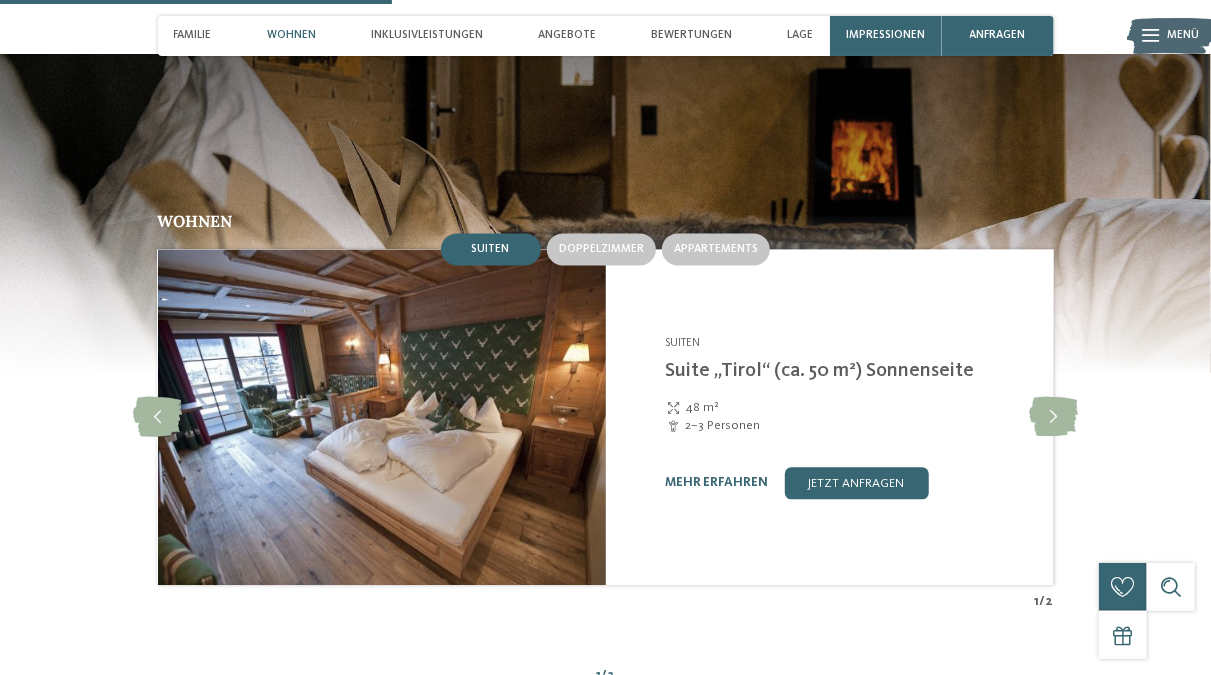 scroll, scrollTop: 1976, scrollLeft: 0, axis: vertical 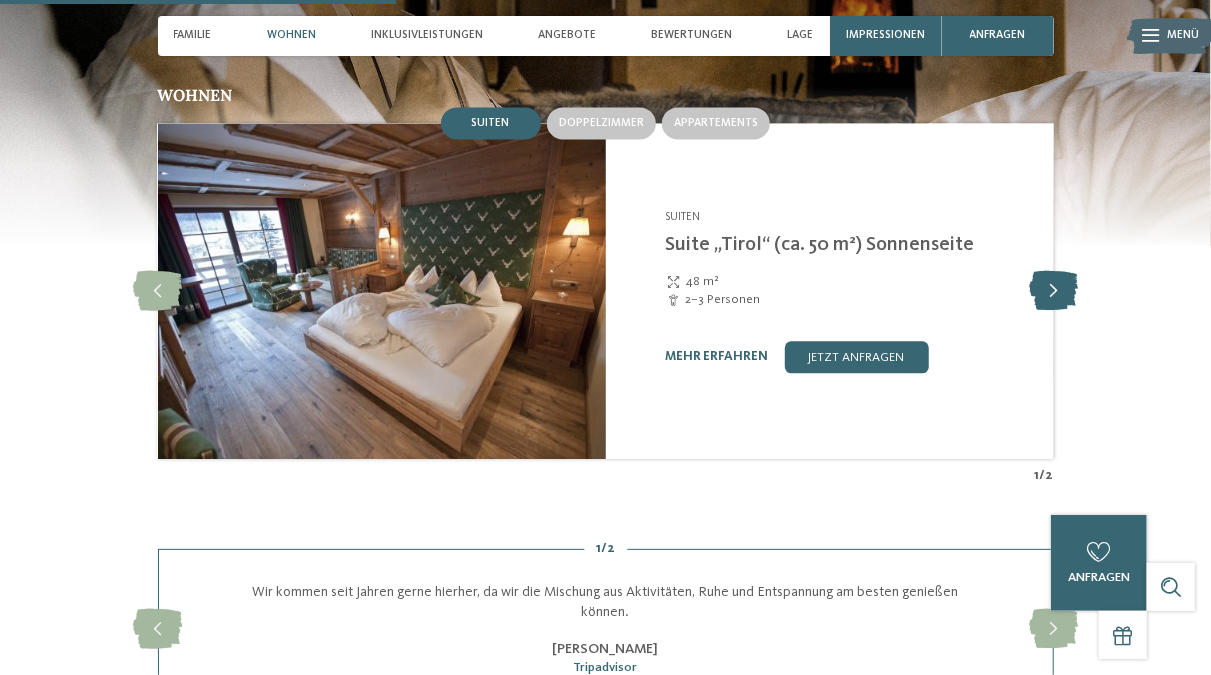 click at bounding box center (1053, 291) 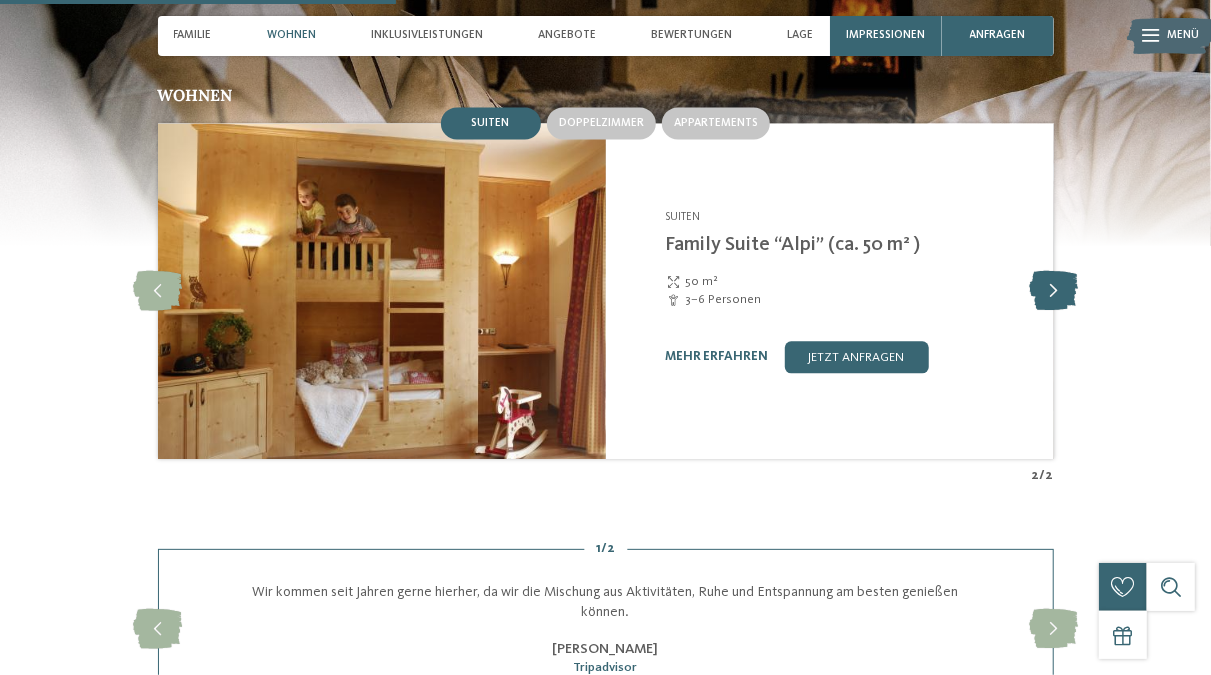 click at bounding box center [1053, 291] 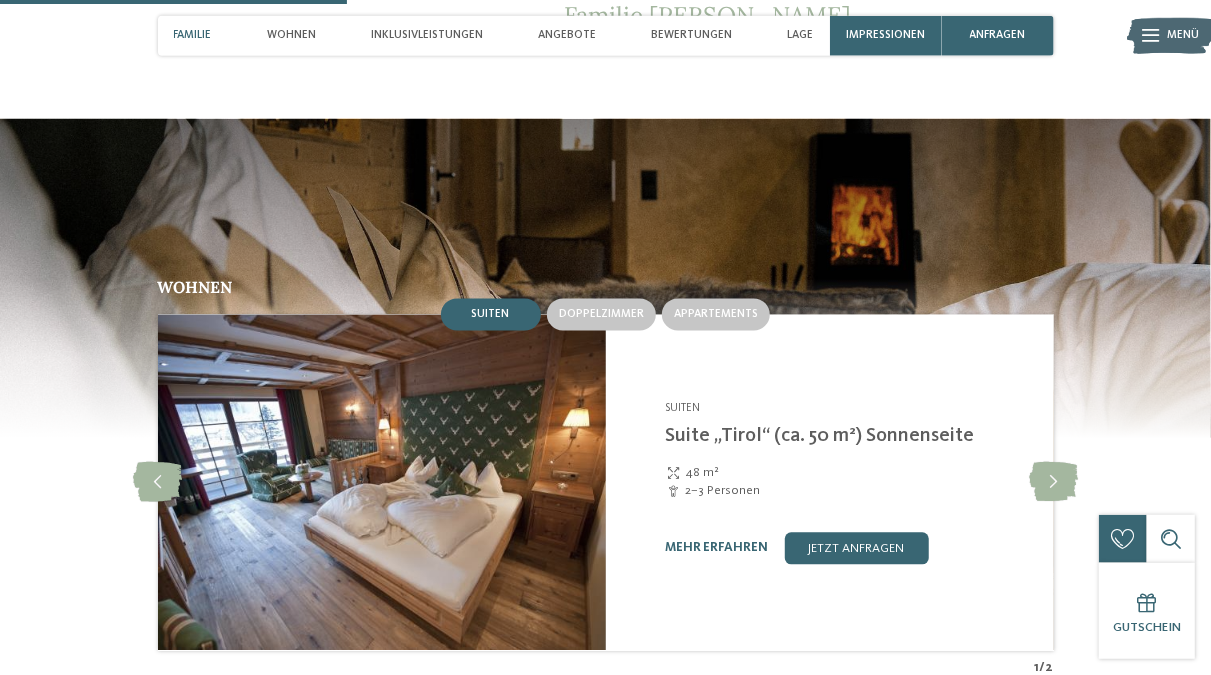 scroll, scrollTop: 1768, scrollLeft: 0, axis: vertical 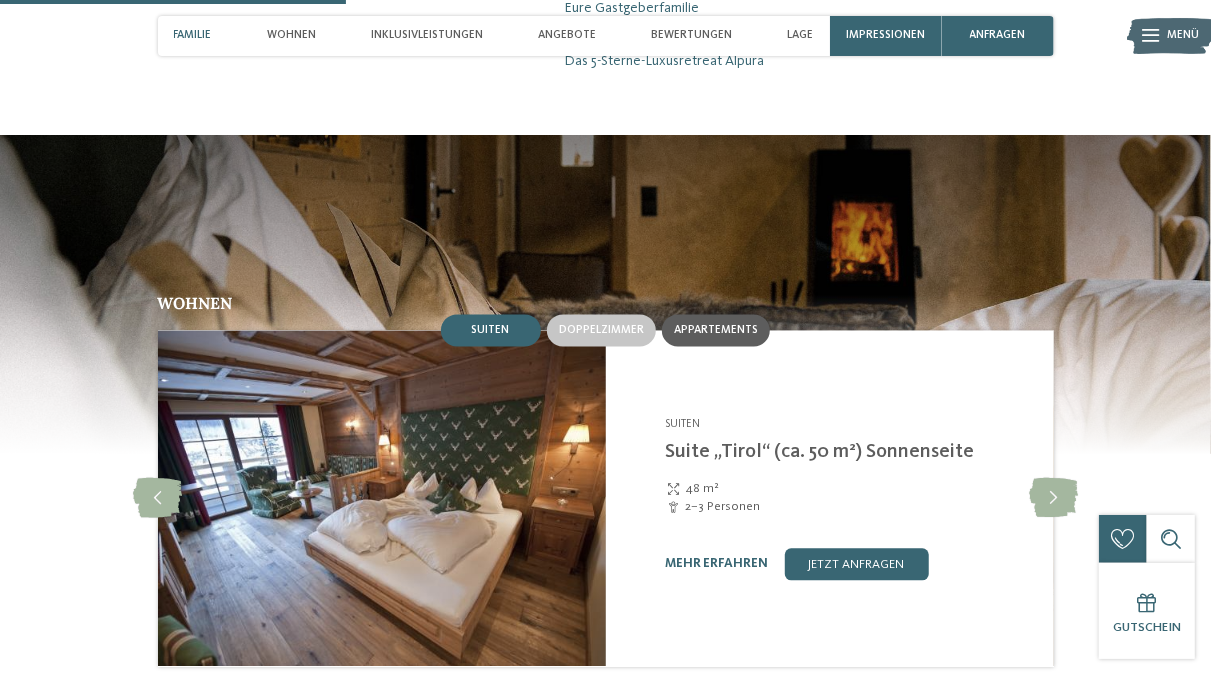 click on "Appartements" at bounding box center (716, 331) 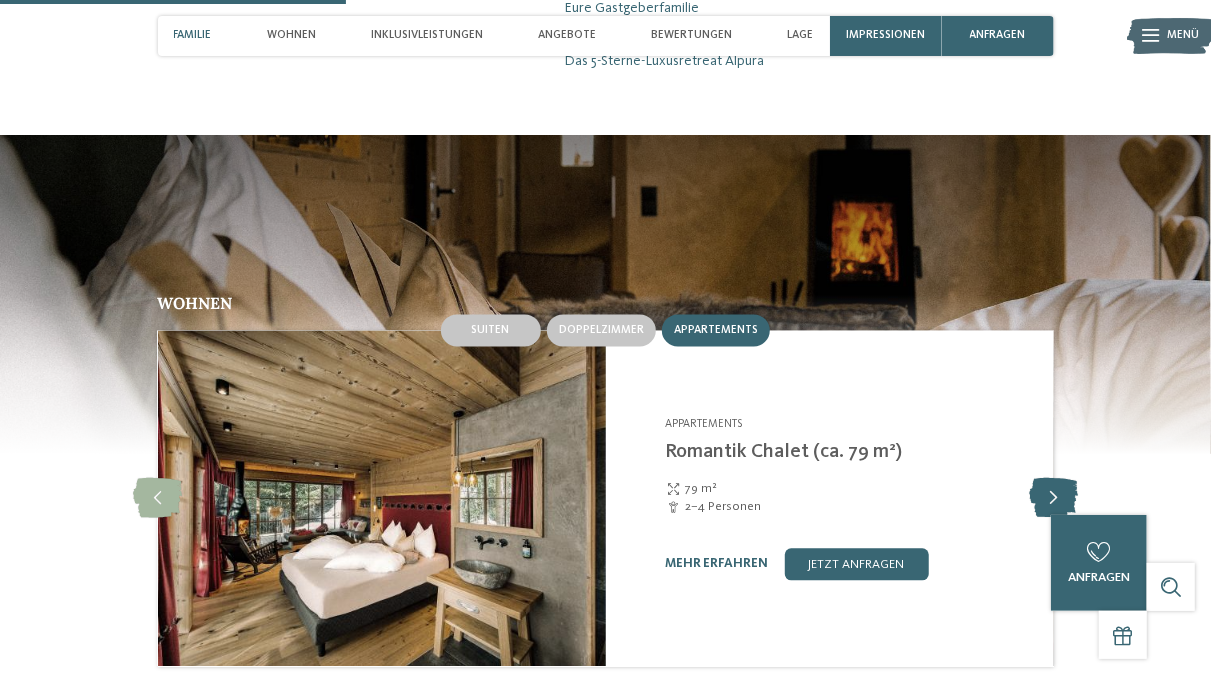 click at bounding box center (1053, 499) 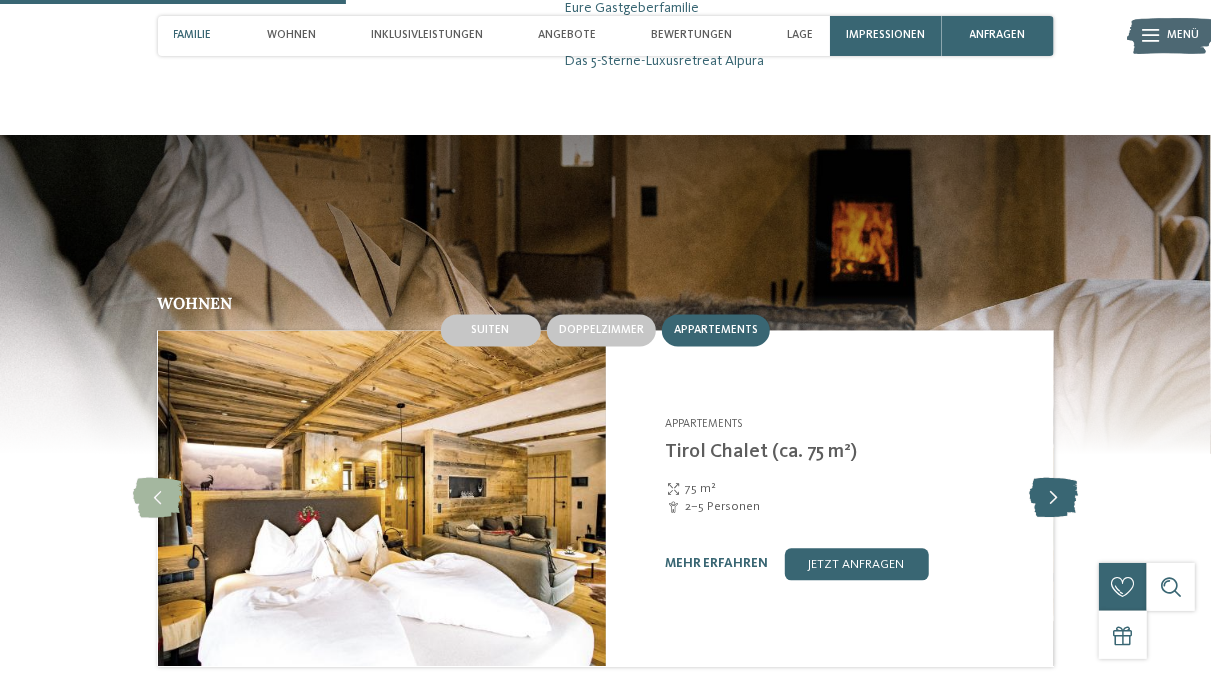 click at bounding box center (1053, 499) 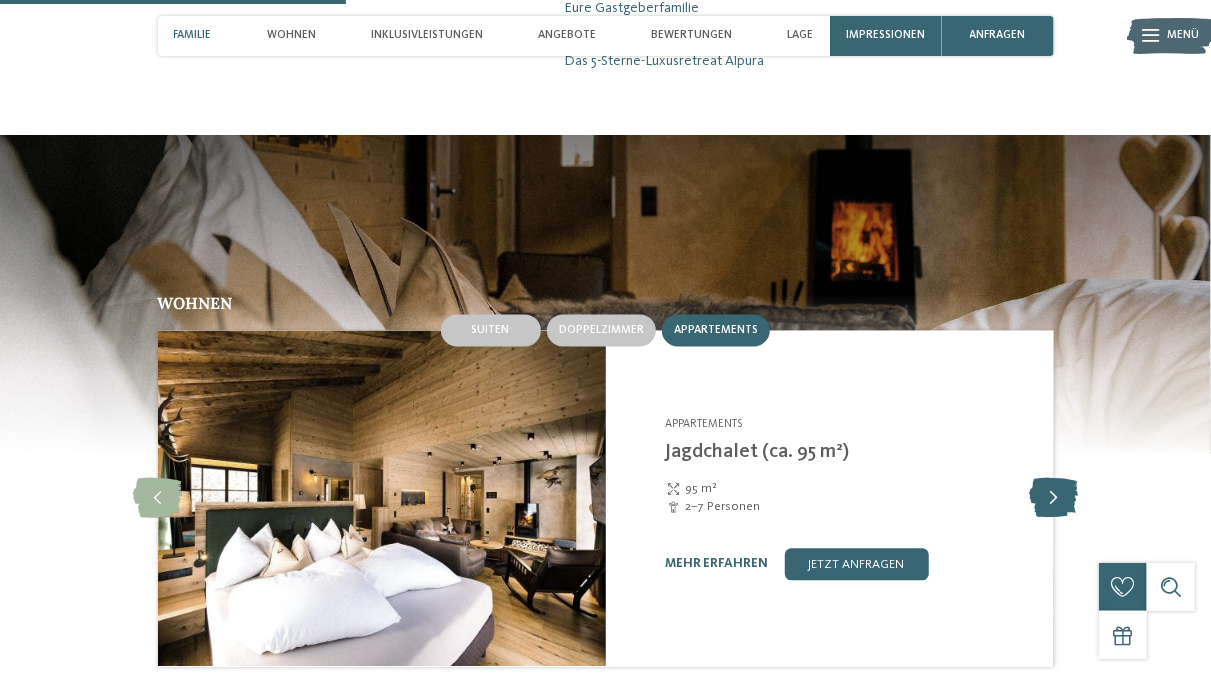 click at bounding box center (1053, 499) 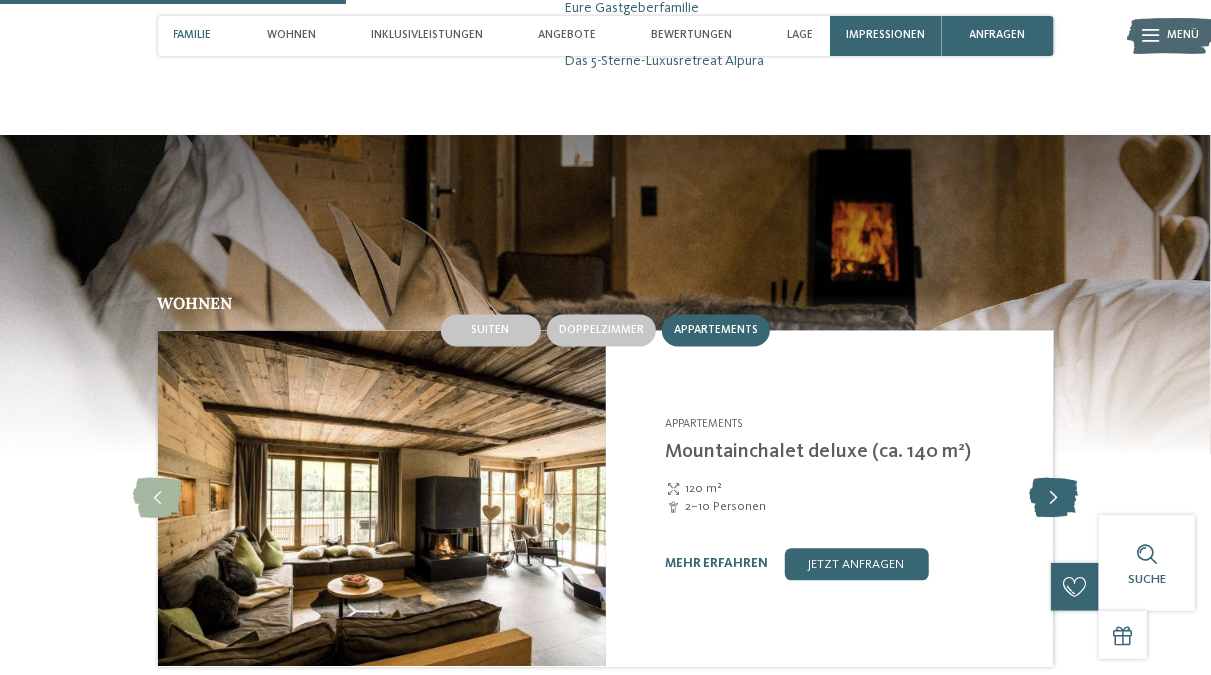 click at bounding box center (1053, 499) 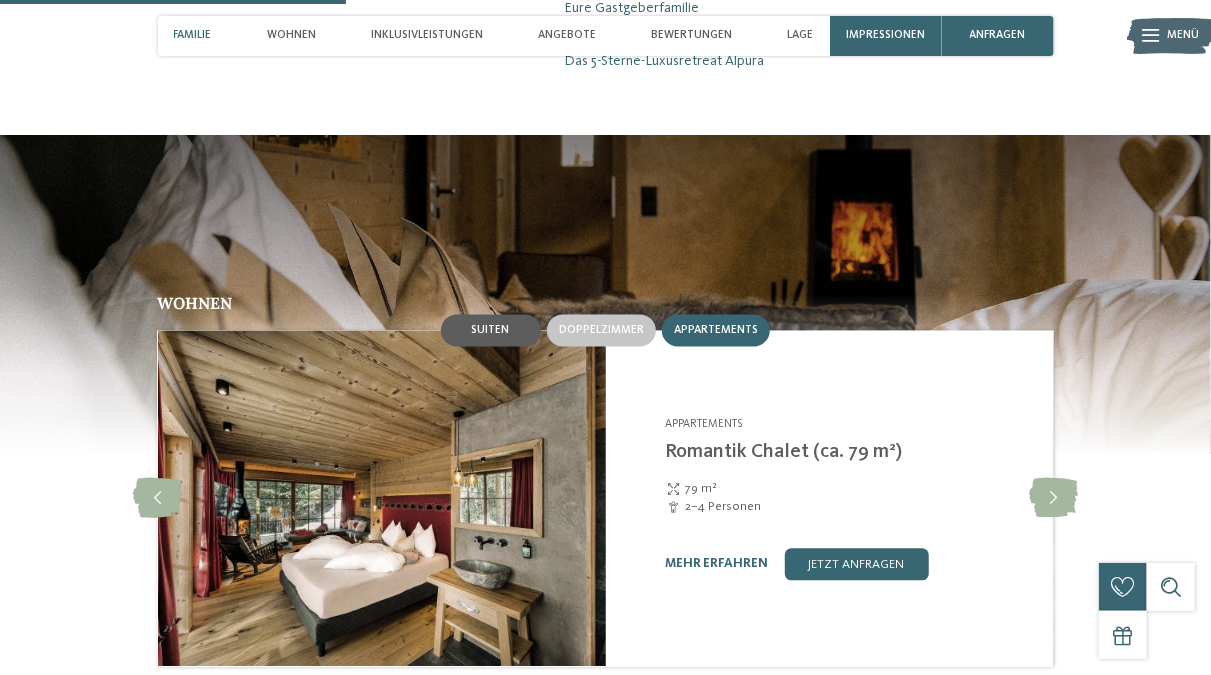 click on "Suiten" at bounding box center (491, 331) 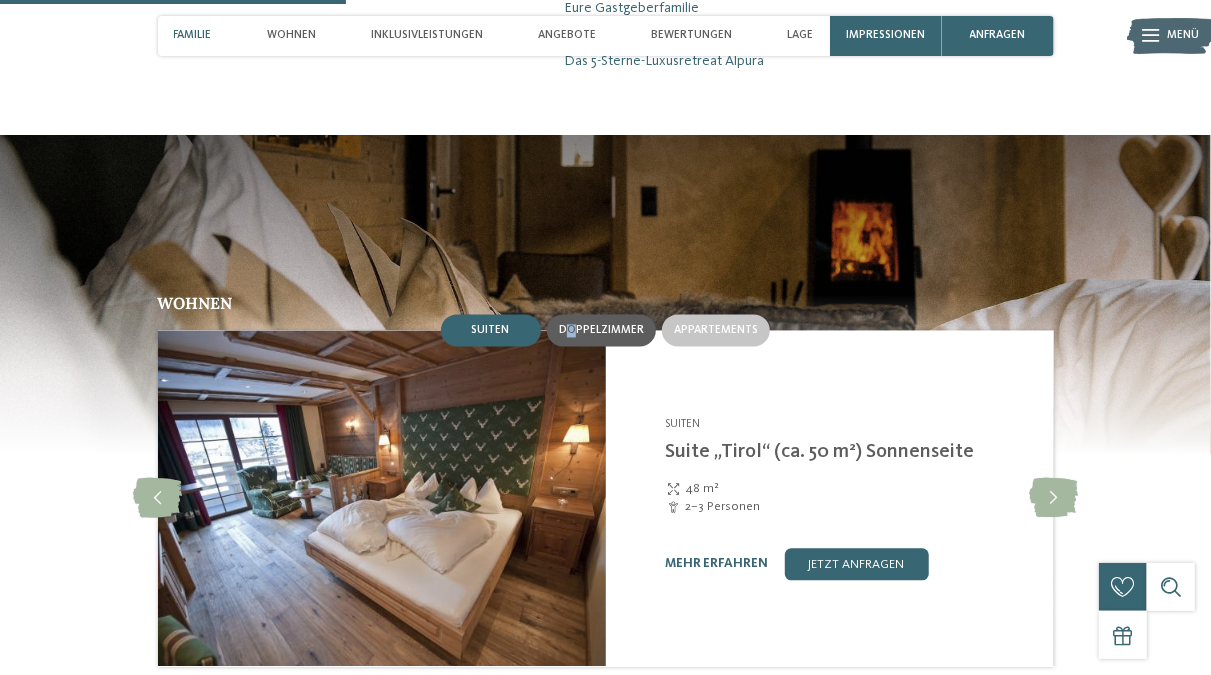 click on "Doppelzimmer" at bounding box center [601, 331] 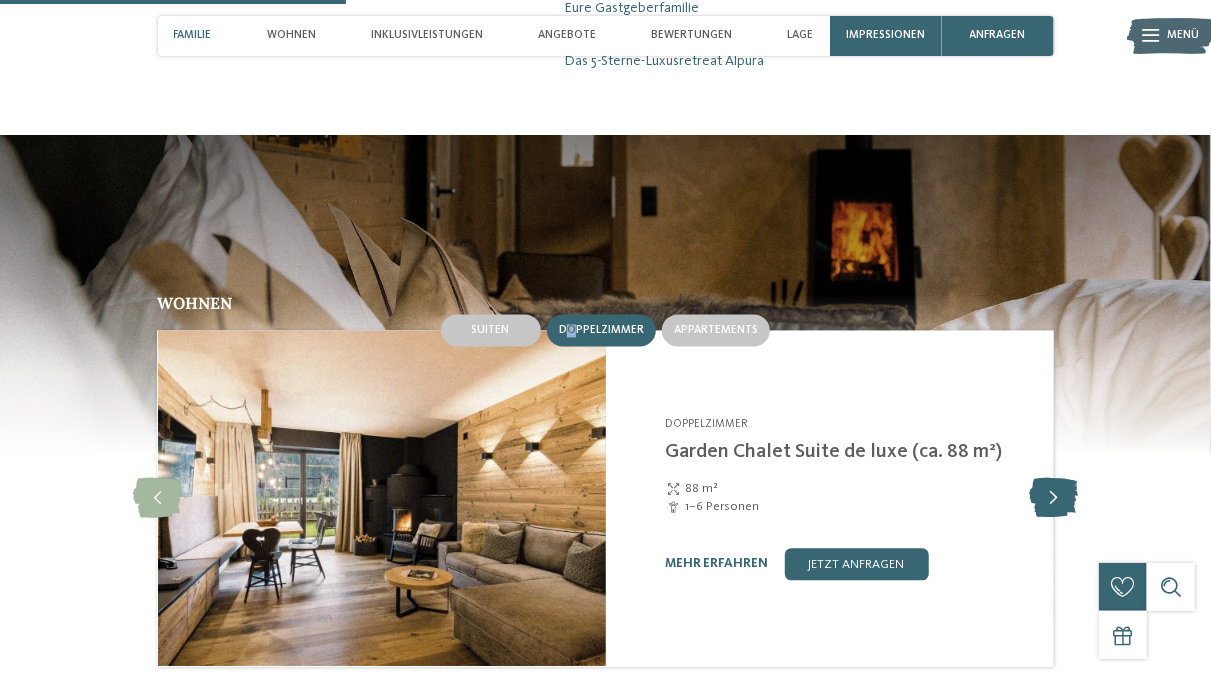 click at bounding box center (1053, 499) 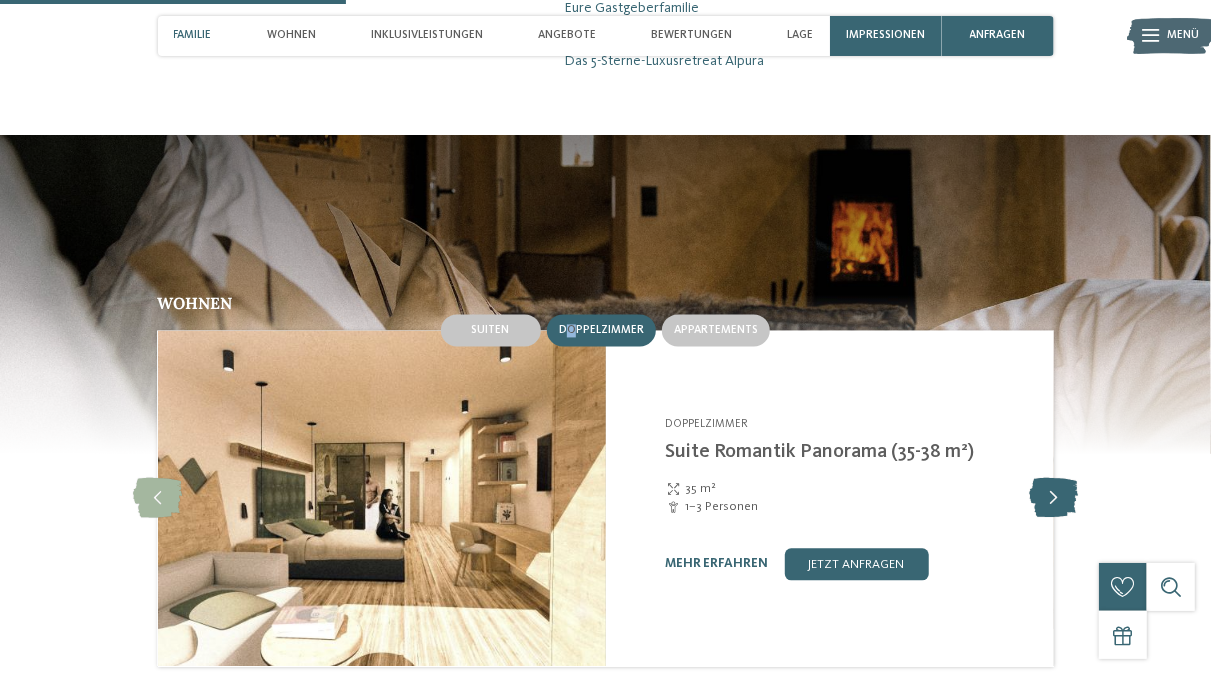 click at bounding box center (1053, 499) 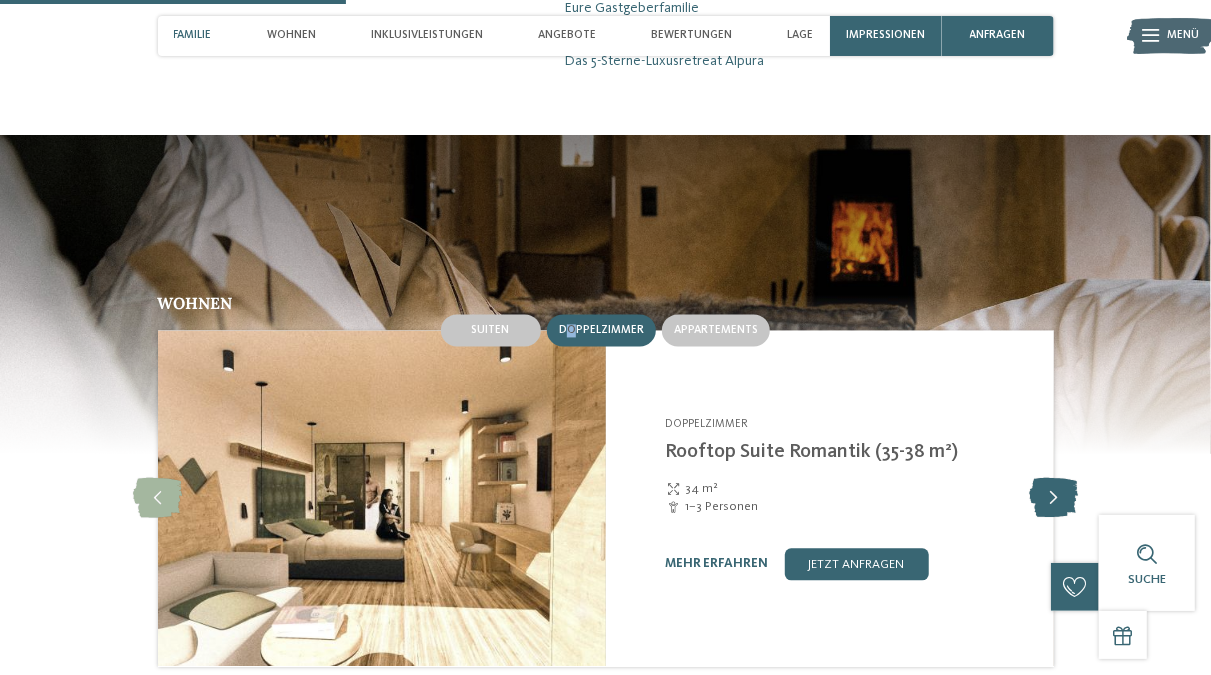 click at bounding box center [1053, 499] 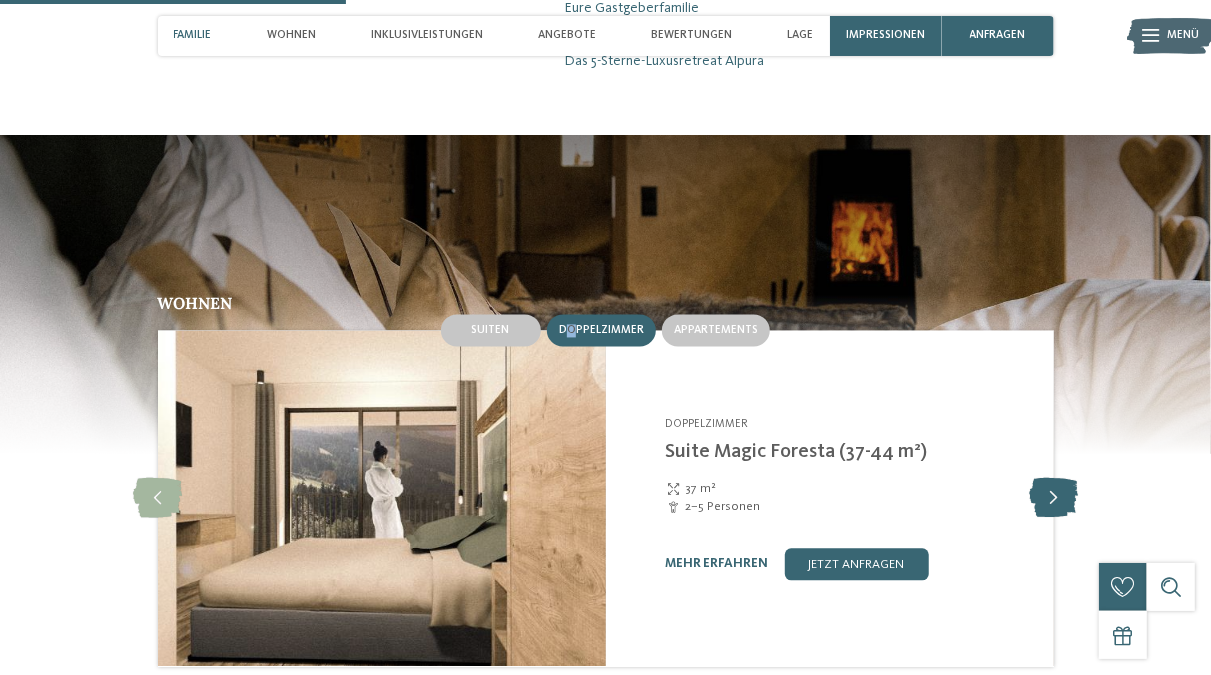 click at bounding box center [1053, 499] 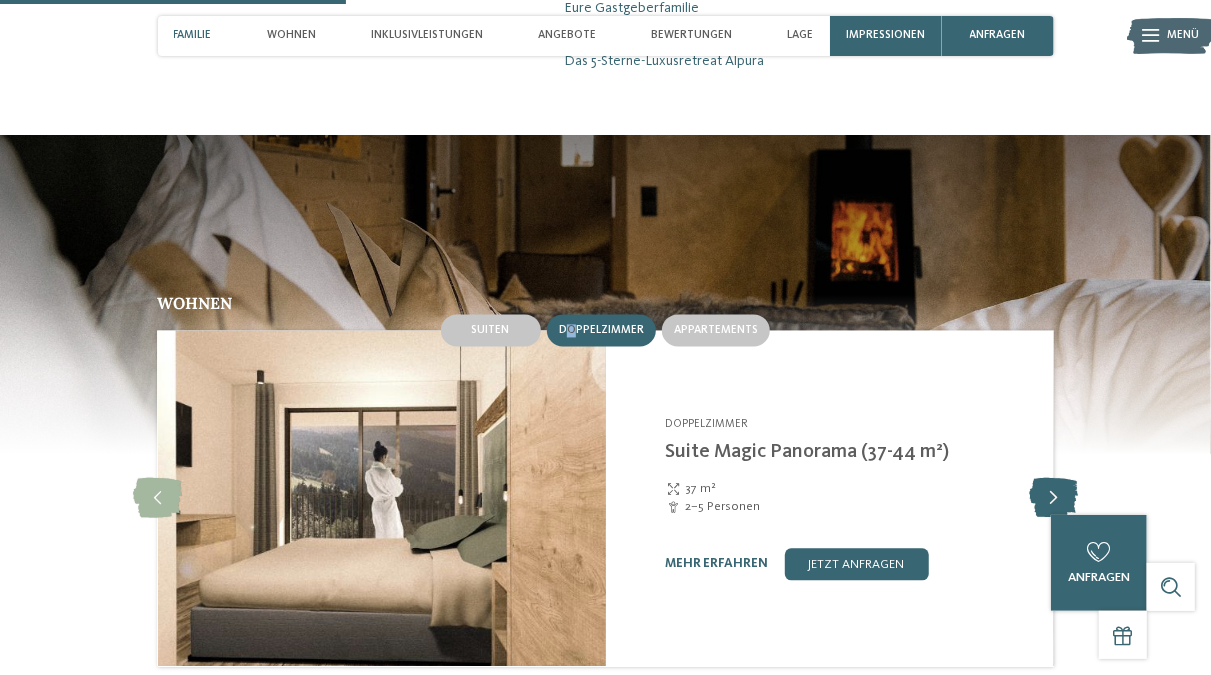 click at bounding box center (1053, 499) 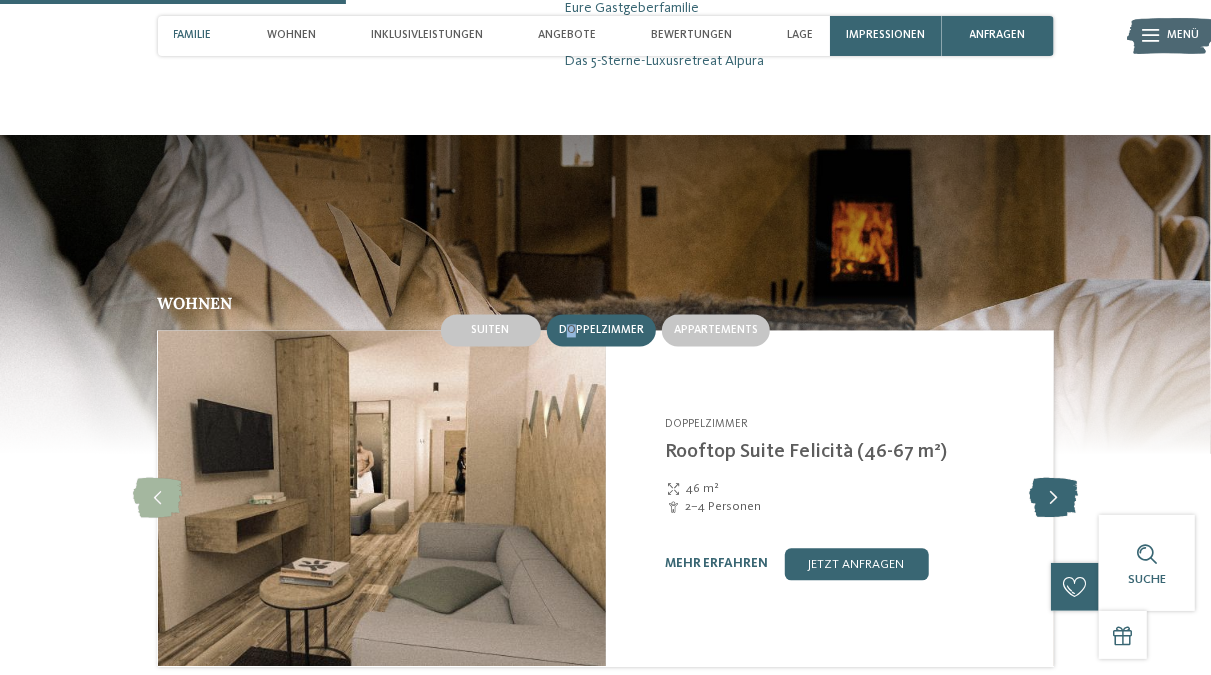 click at bounding box center [1053, 499] 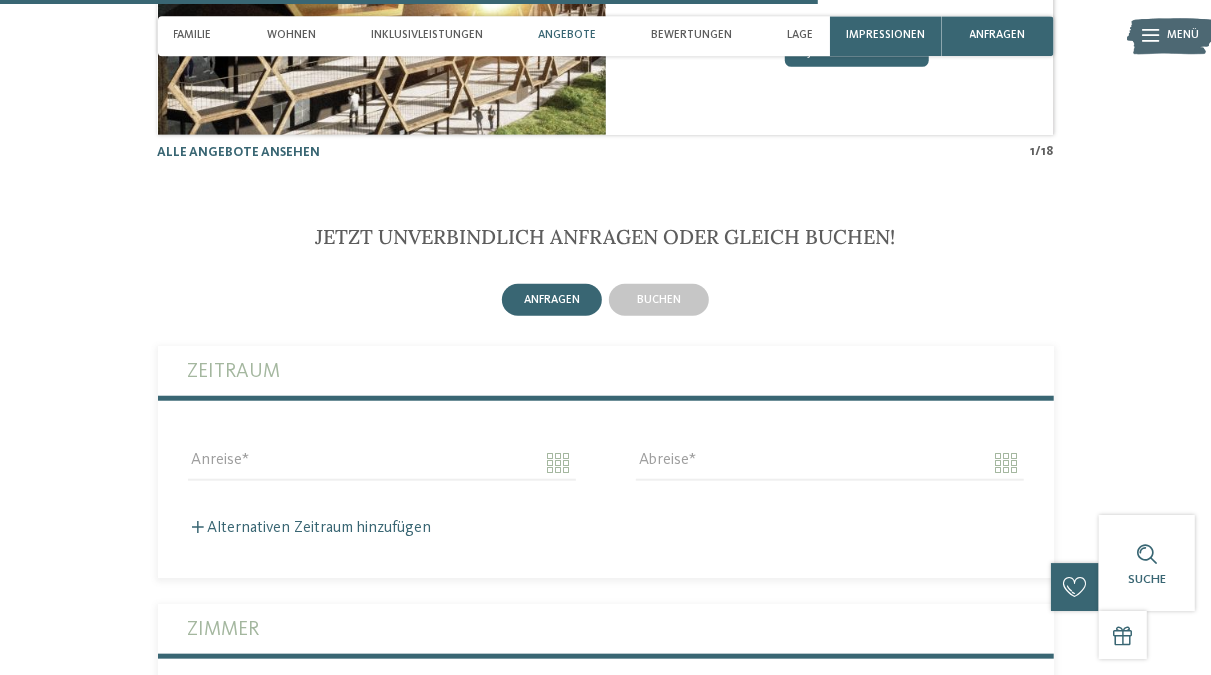 scroll, scrollTop: 4368, scrollLeft: 0, axis: vertical 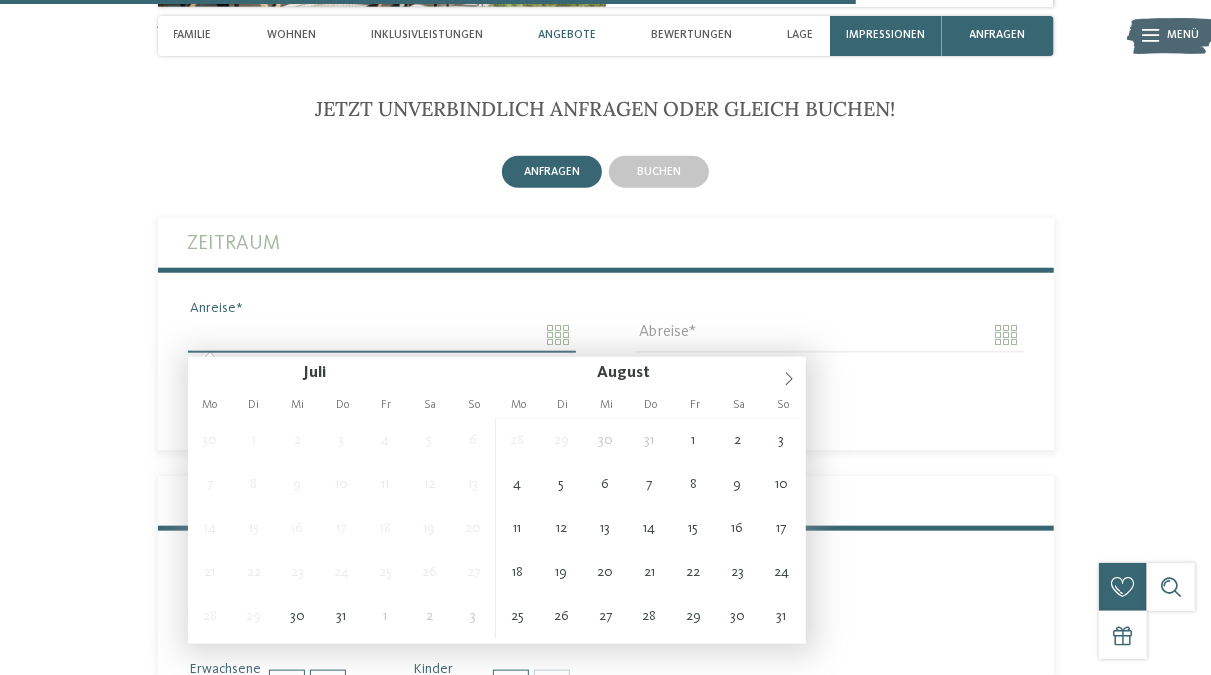 click on "Anreise" at bounding box center [382, 335] 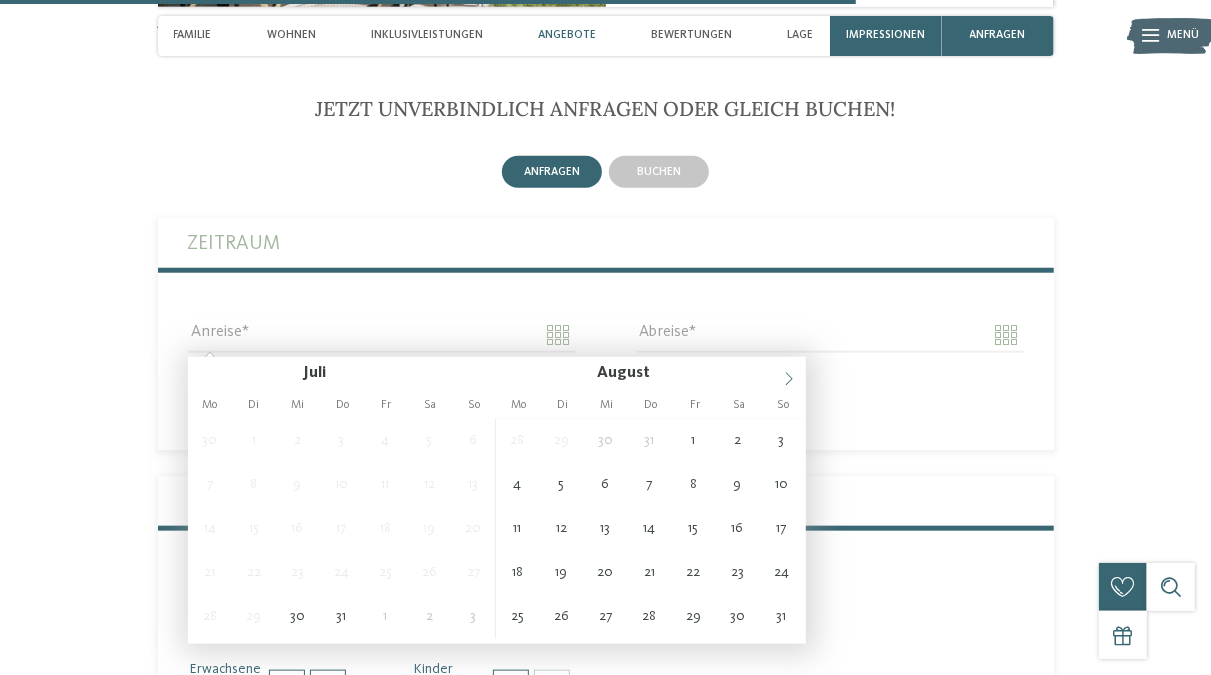 click 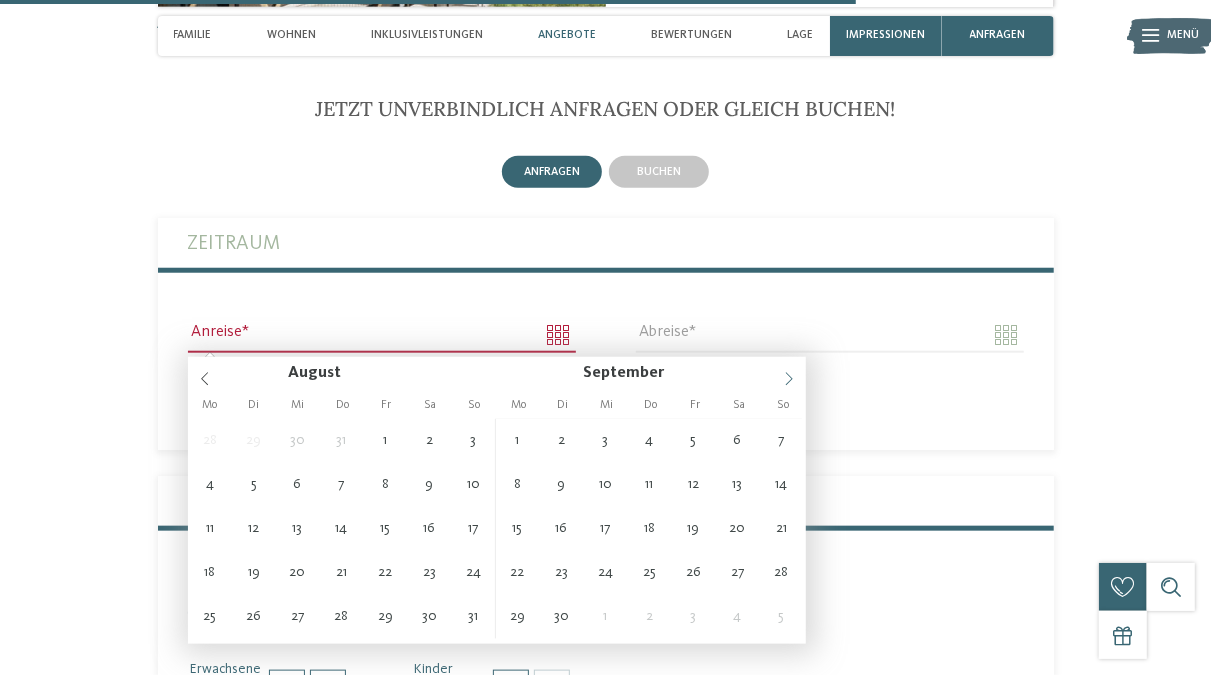 click 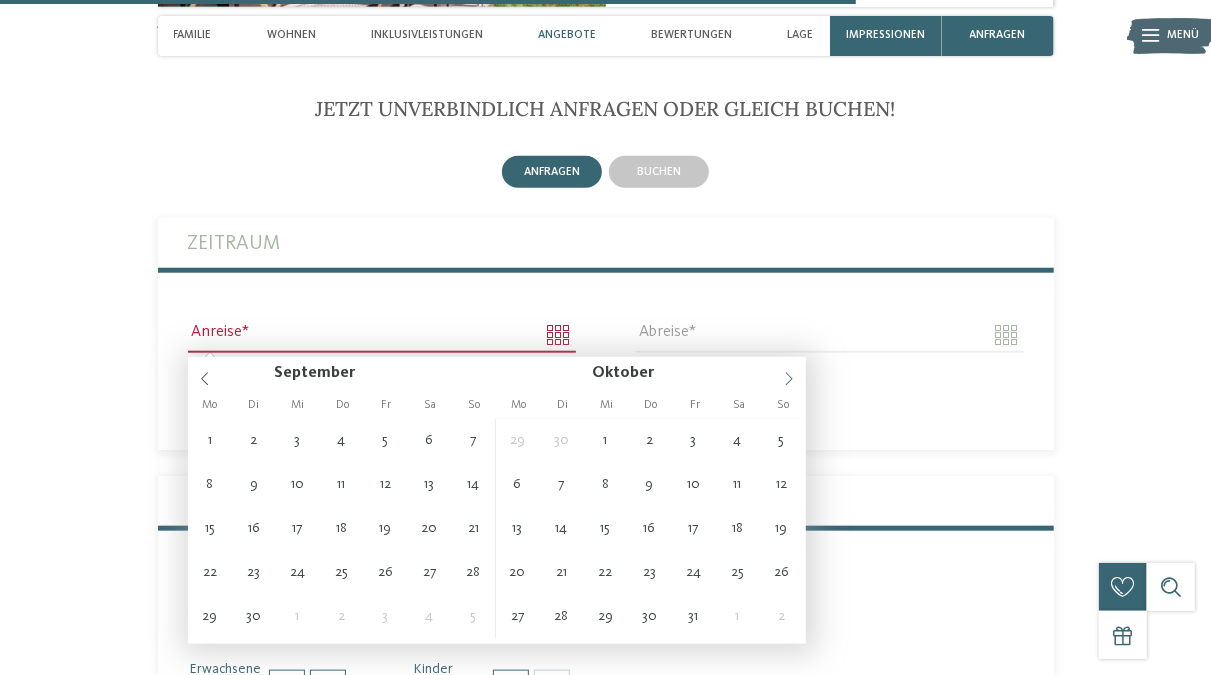 click 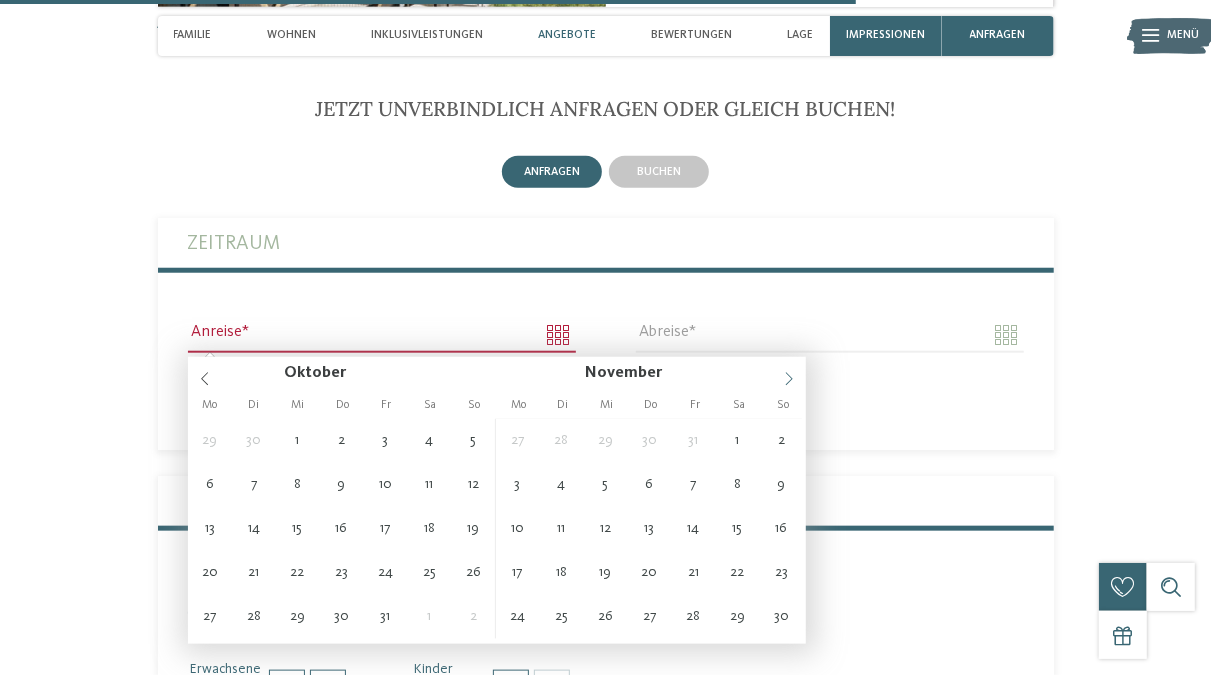 click 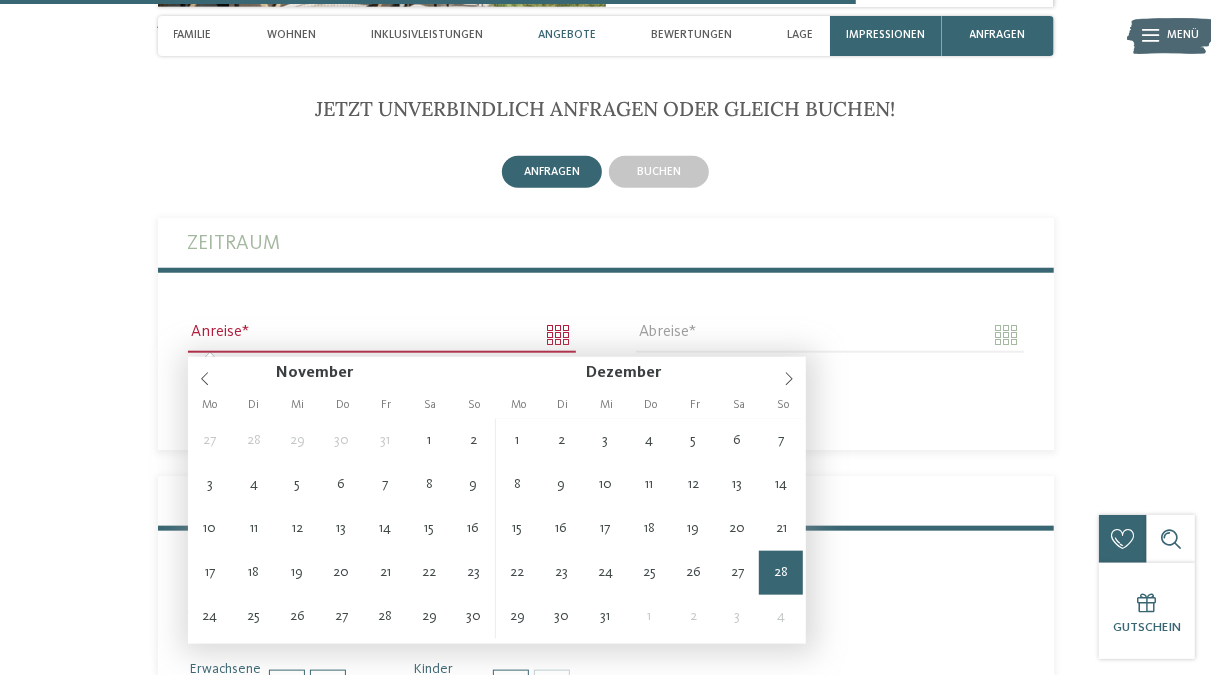 type on "**********" 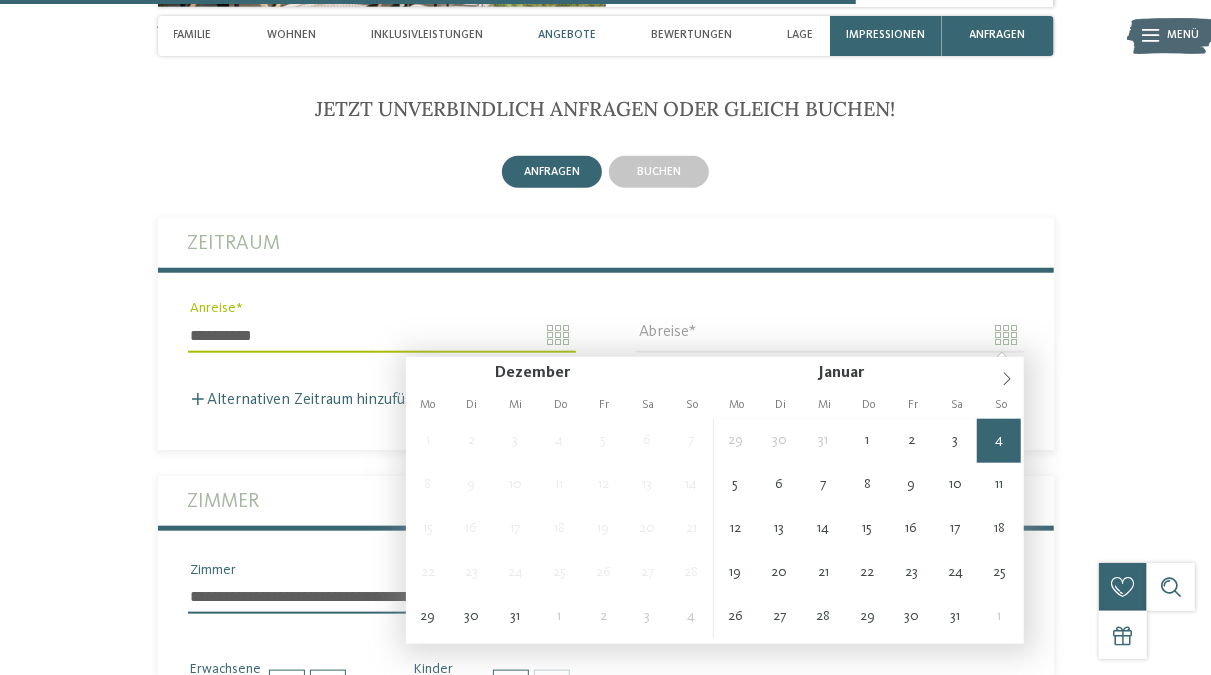 type on "**********" 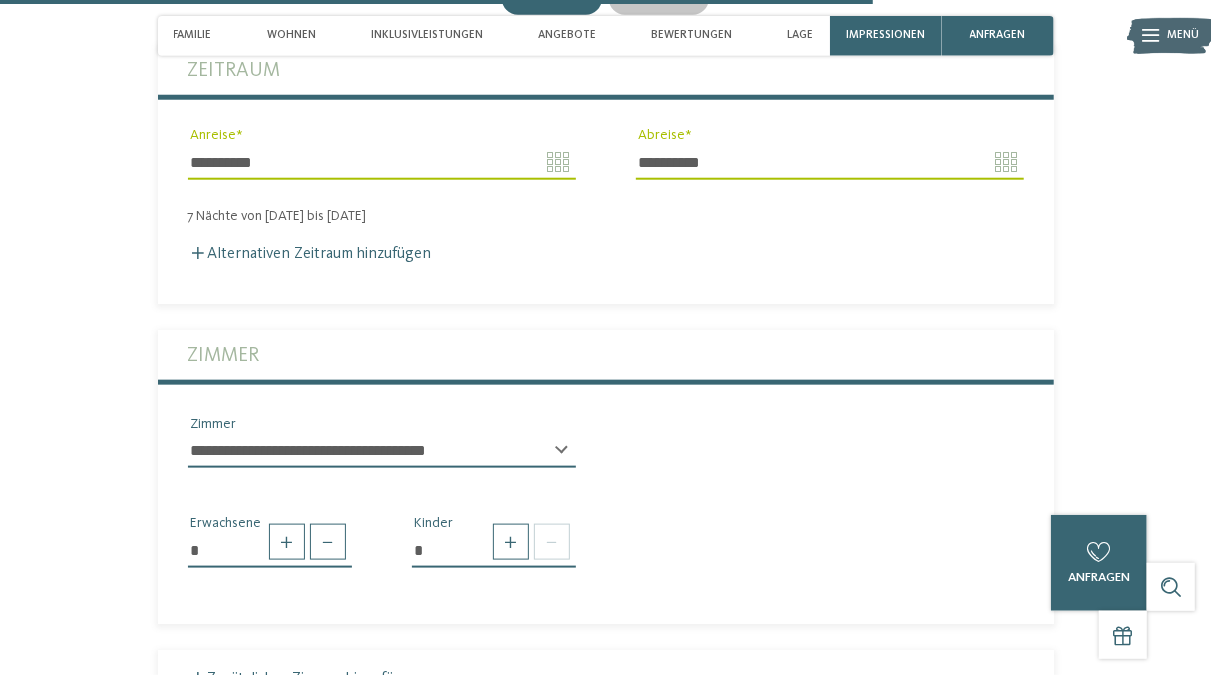 scroll, scrollTop: 4576, scrollLeft: 0, axis: vertical 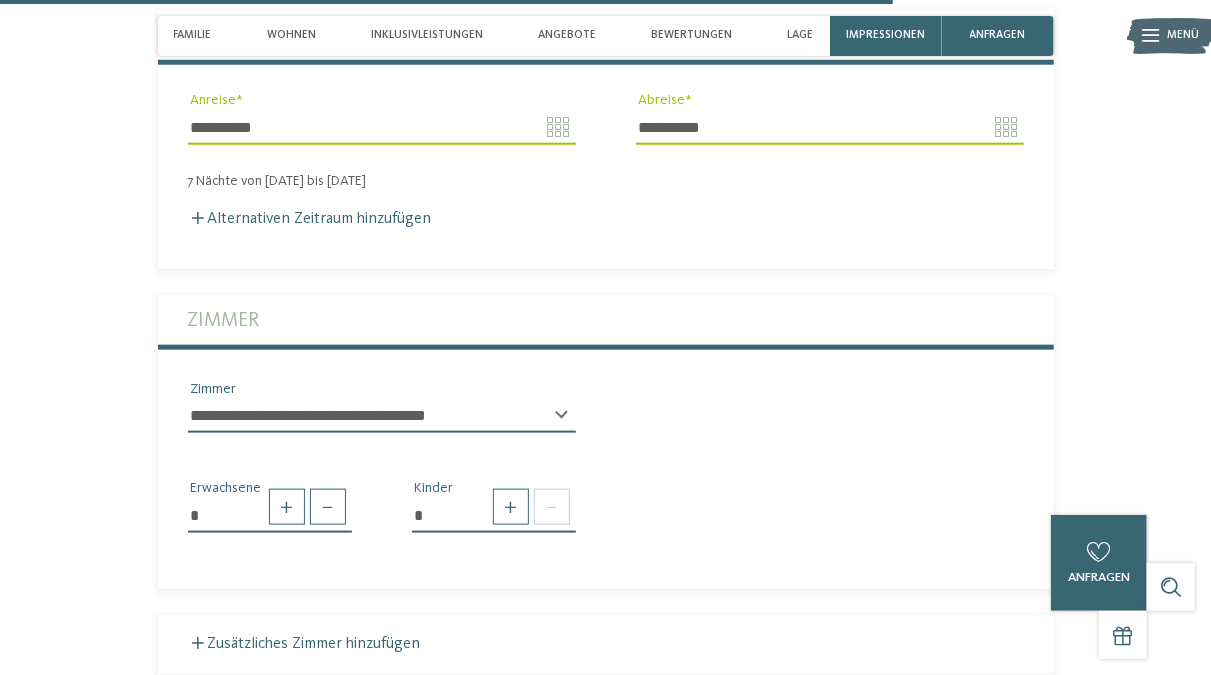 click on "**********" at bounding box center (382, 416) 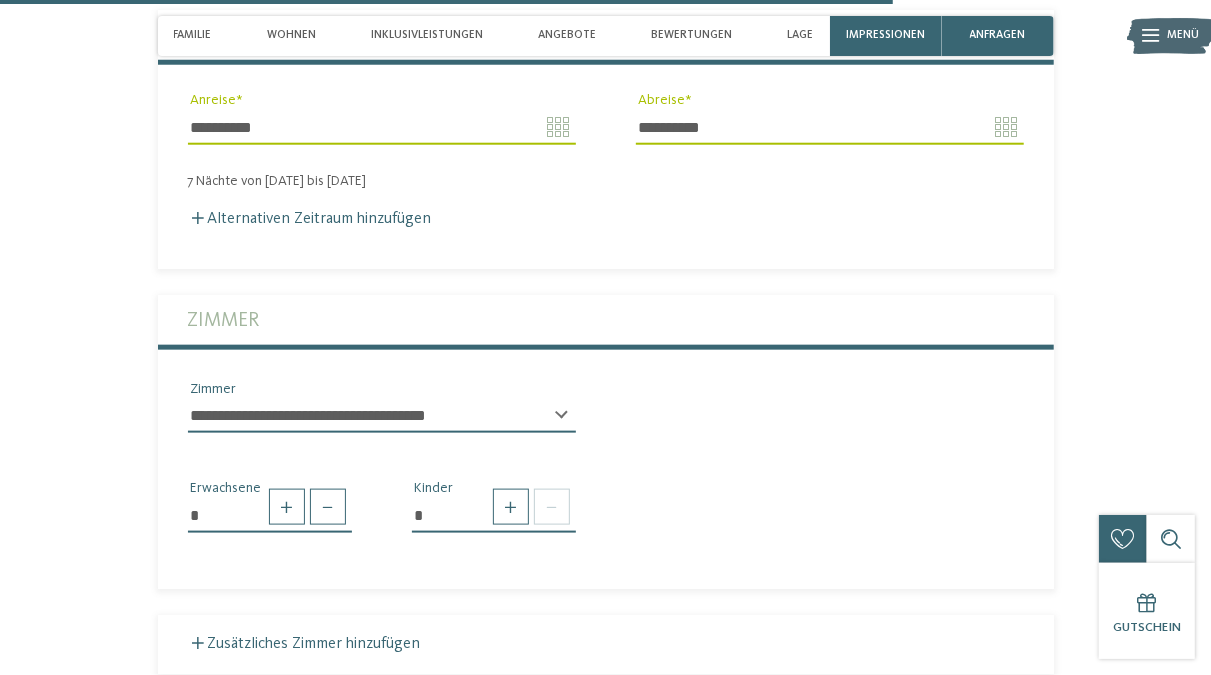 click at bounding box center (511, 507) 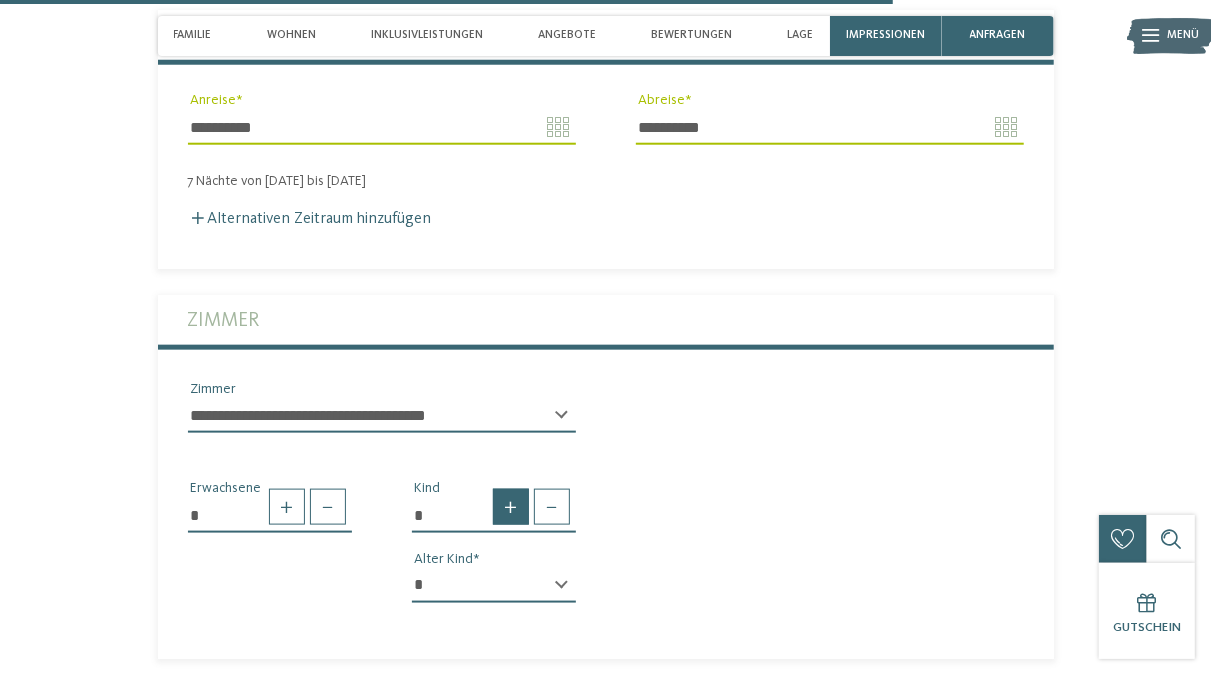 click at bounding box center (511, 507) 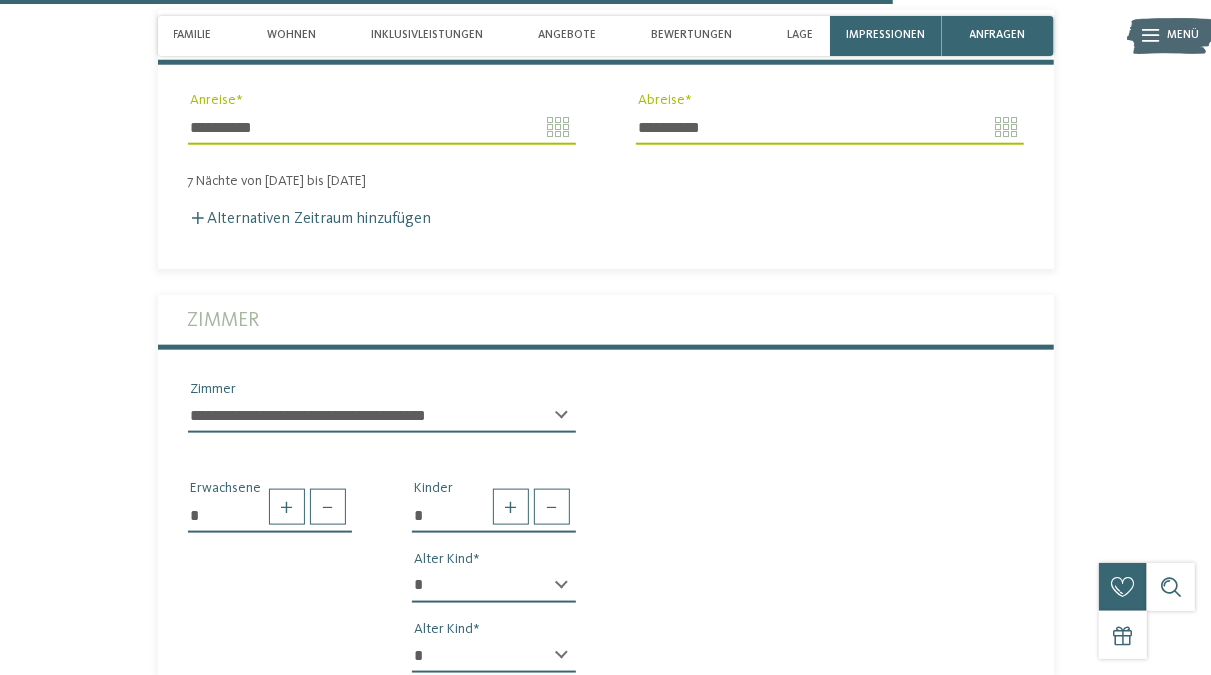 click on "* * * * * * * * * * * ** ** ** ** ** ** ** **" at bounding box center [494, 586] 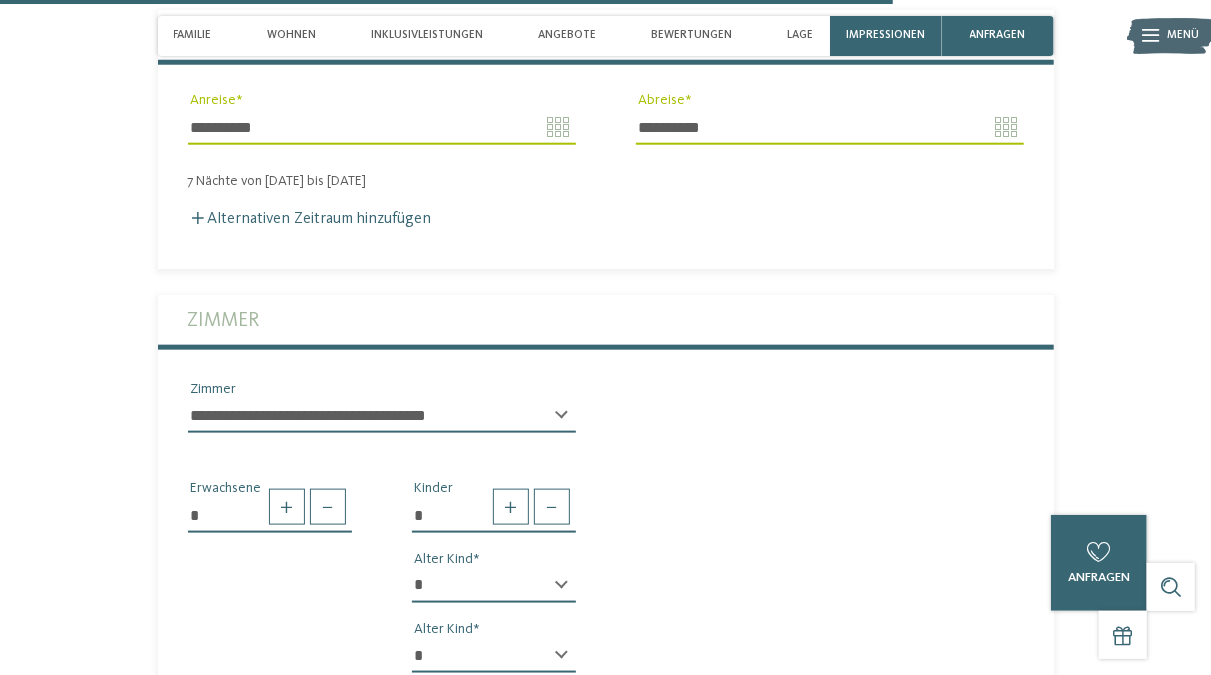 click on "* * * * * * * * * * * ** ** ** ** ** ** ** **" at bounding box center (494, 656) 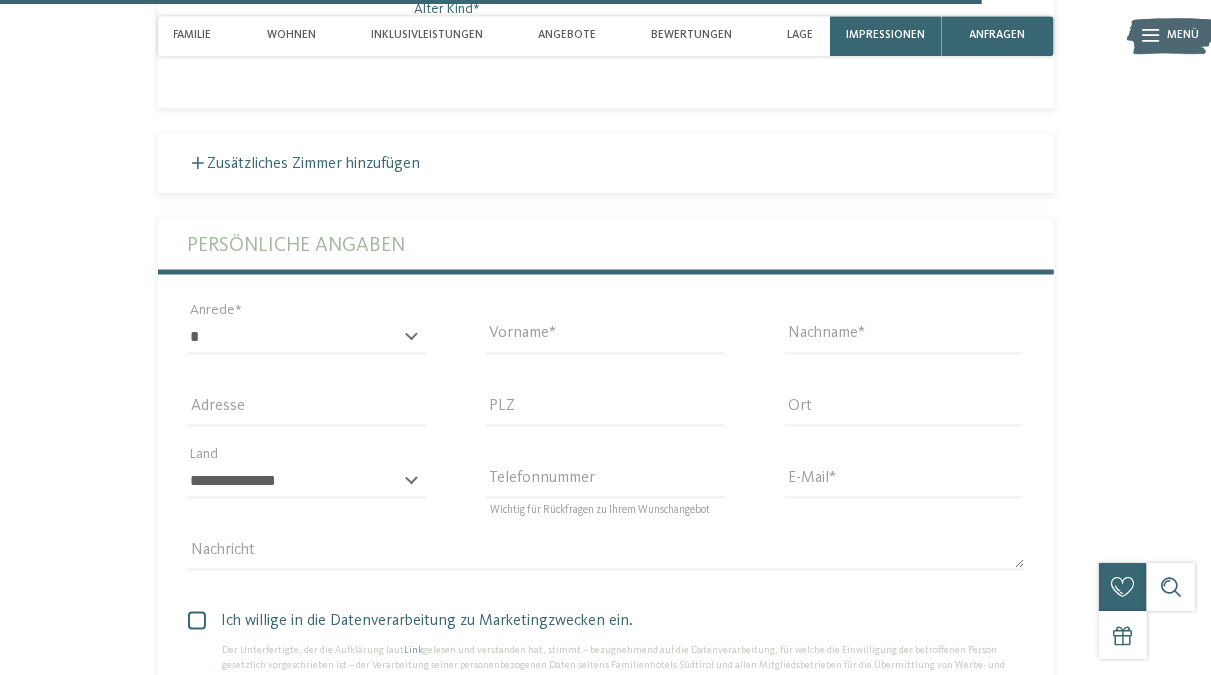 scroll, scrollTop: 5200, scrollLeft: 0, axis: vertical 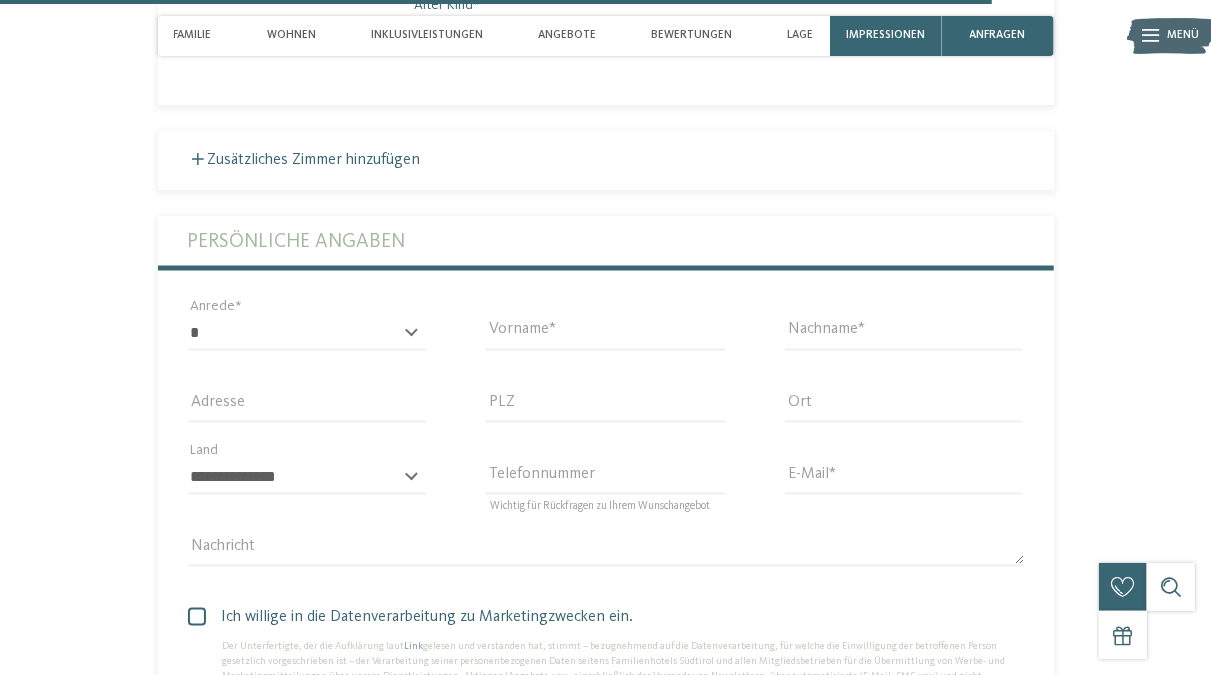 click on "* **** **** ******* ******
Anrede" at bounding box center [307, 343] 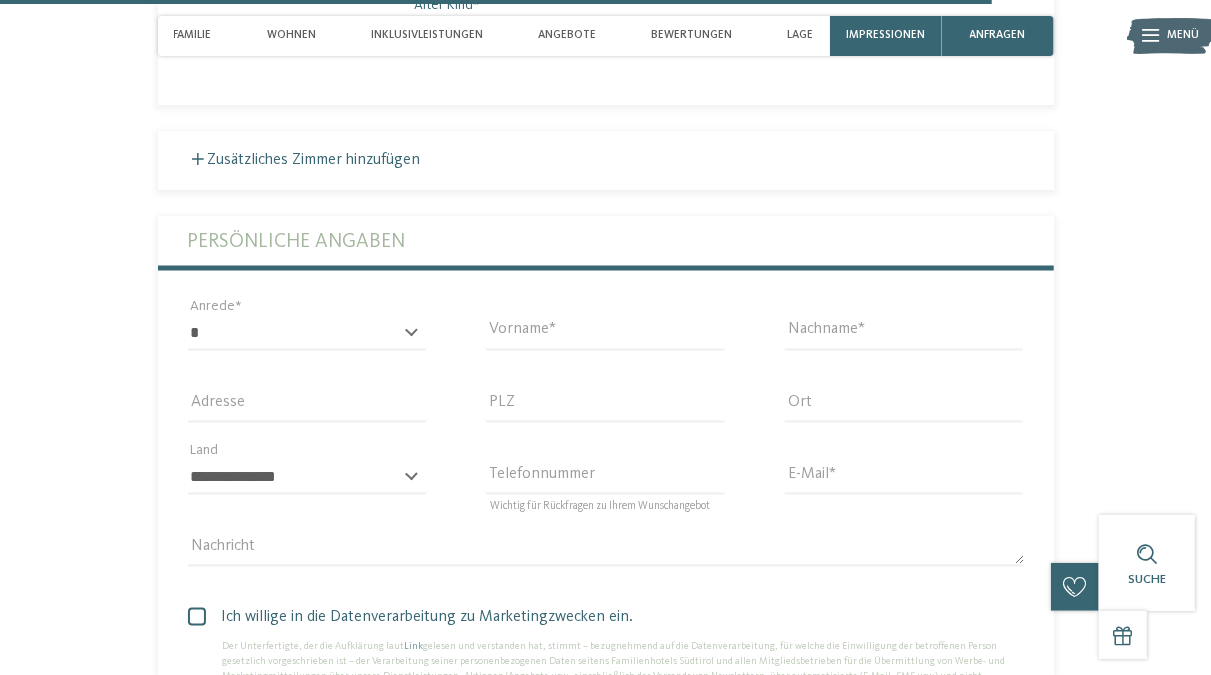 click on "* **** **** ******* ******
Anrede" at bounding box center (307, 343) 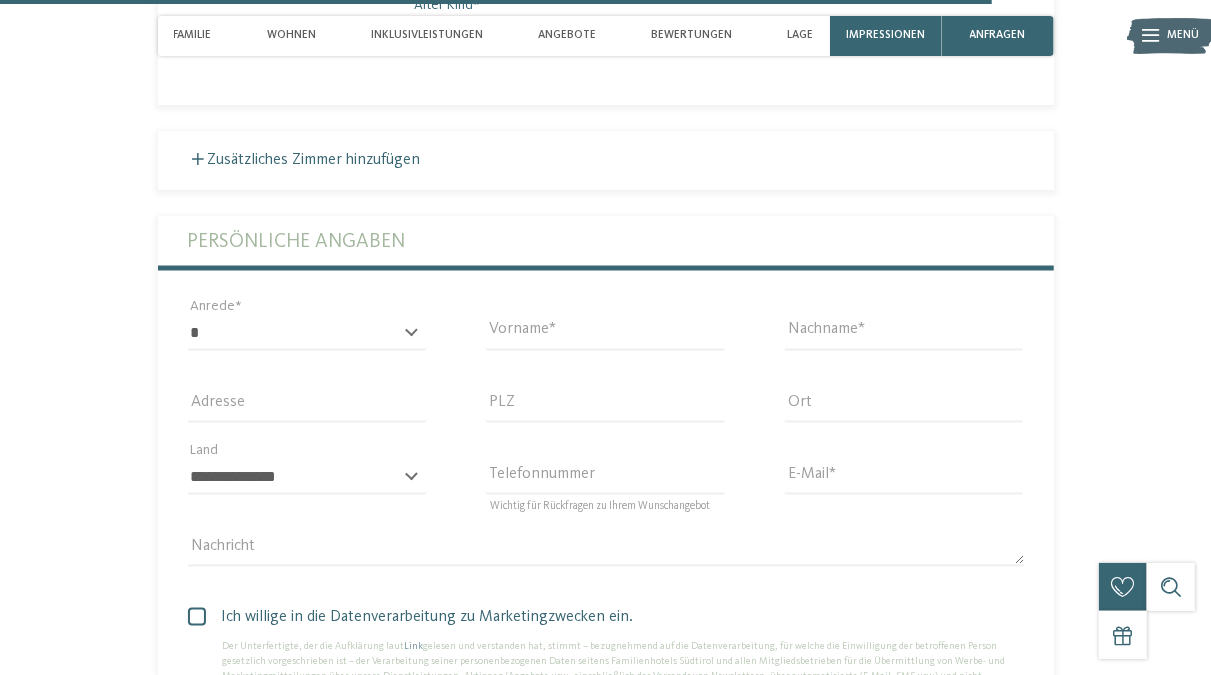 click on "* **** **** ******* ******
Anrede" at bounding box center [307, 343] 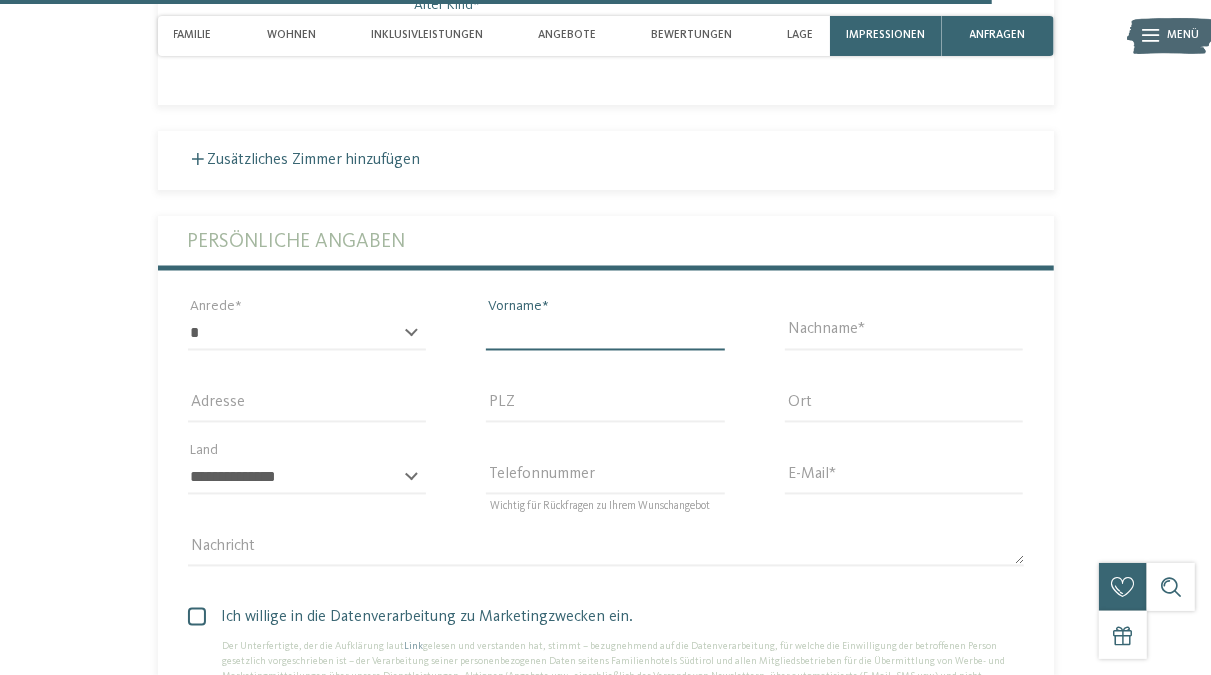 click on "Vorname" at bounding box center (605, 334) 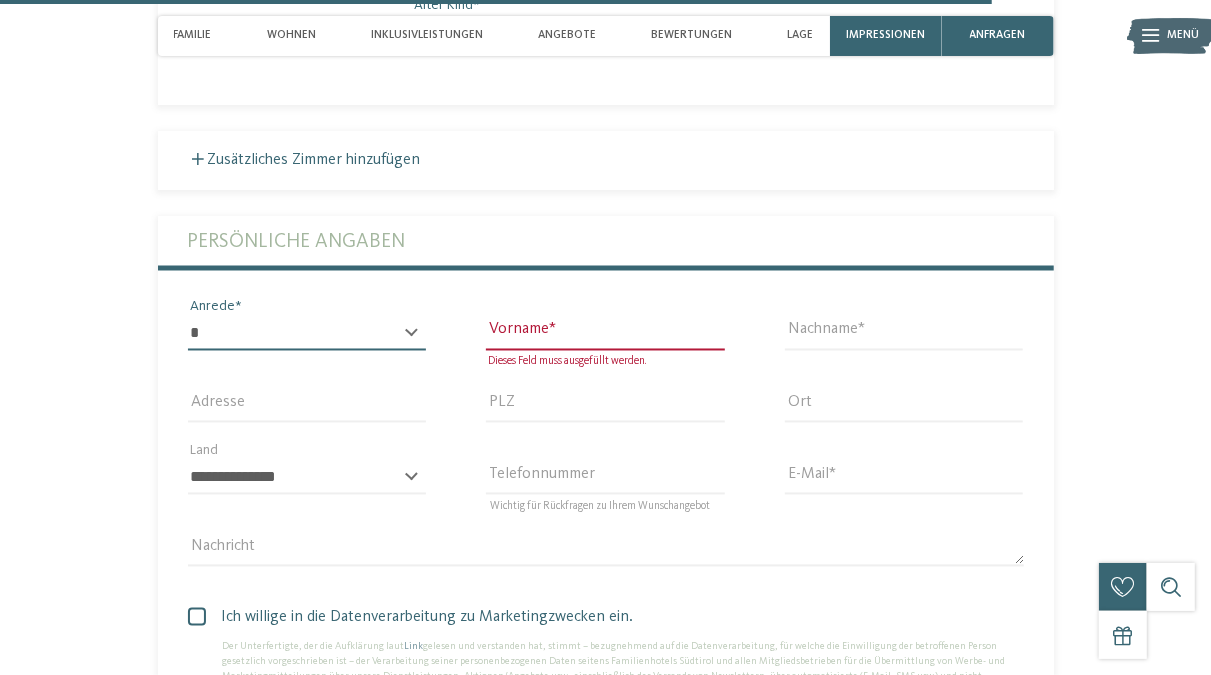 click on "* **** **** ******* ******" at bounding box center (307, 334) 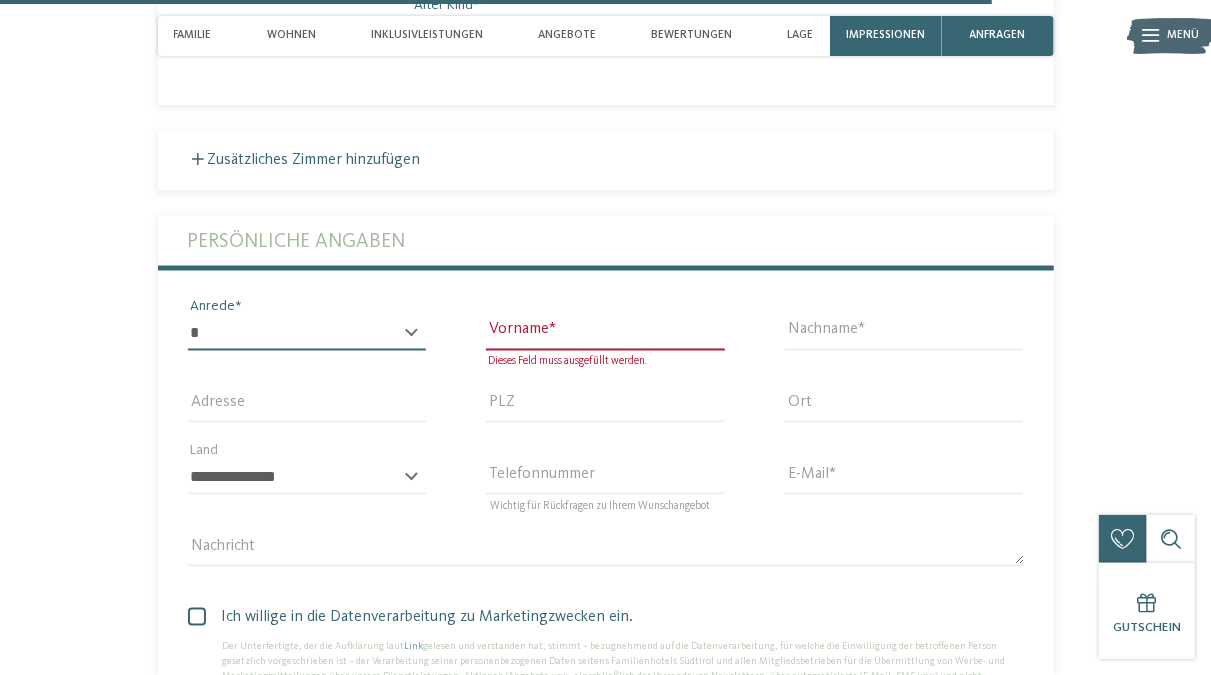 select on "*" 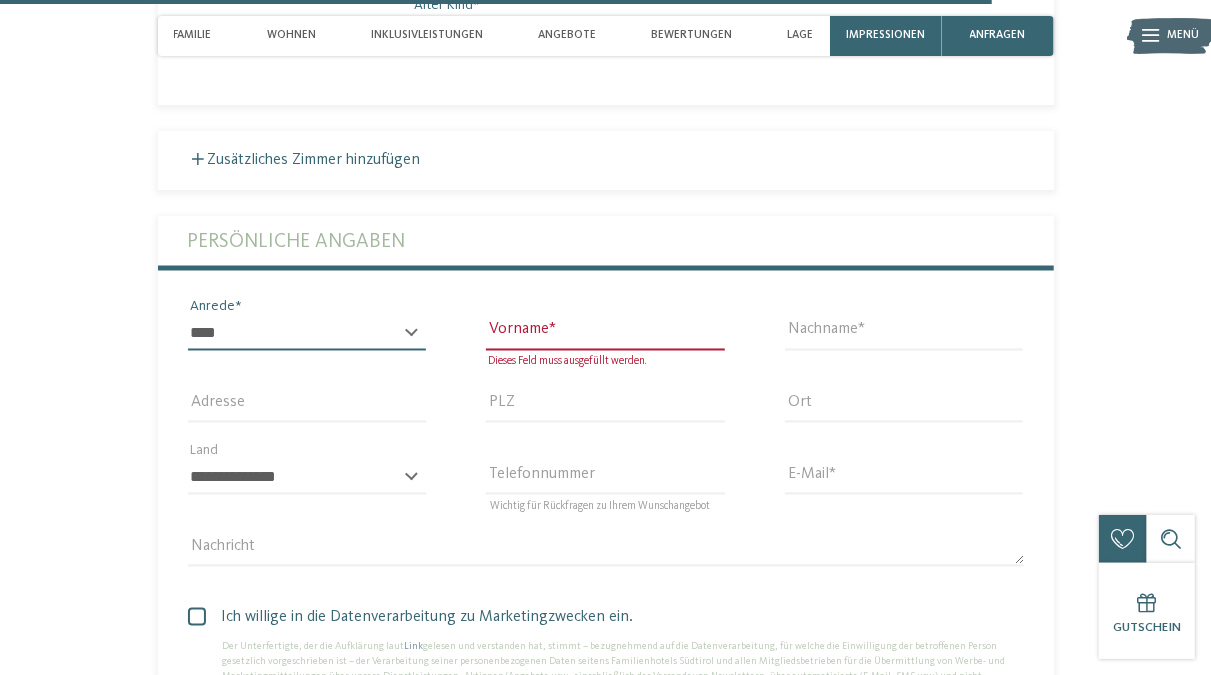 click on "*******" at bounding box center [0, 0] 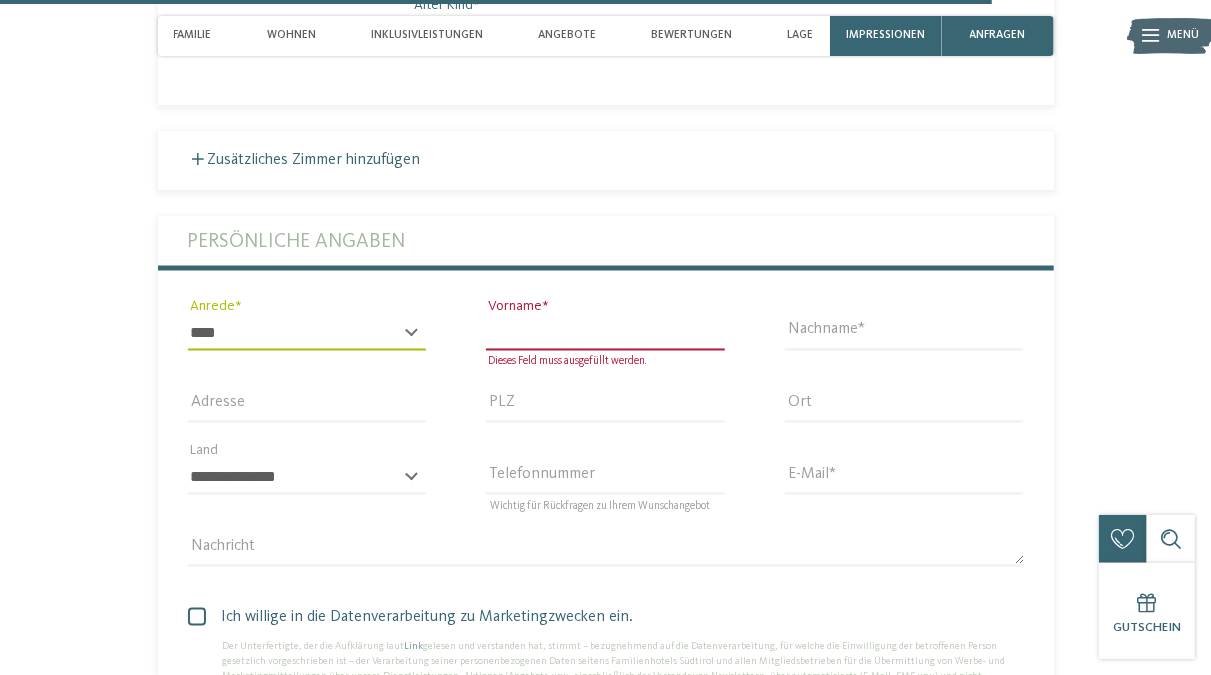click on "Vorname" at bounding box center [605, 334] 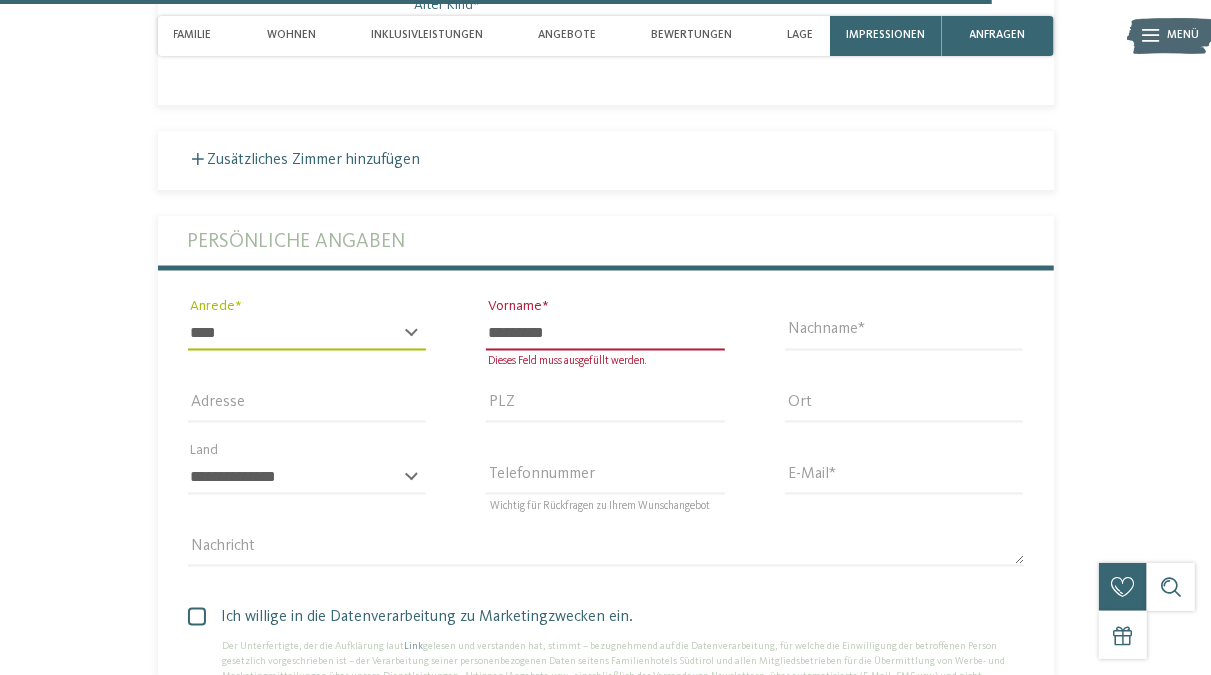 type on "*********" 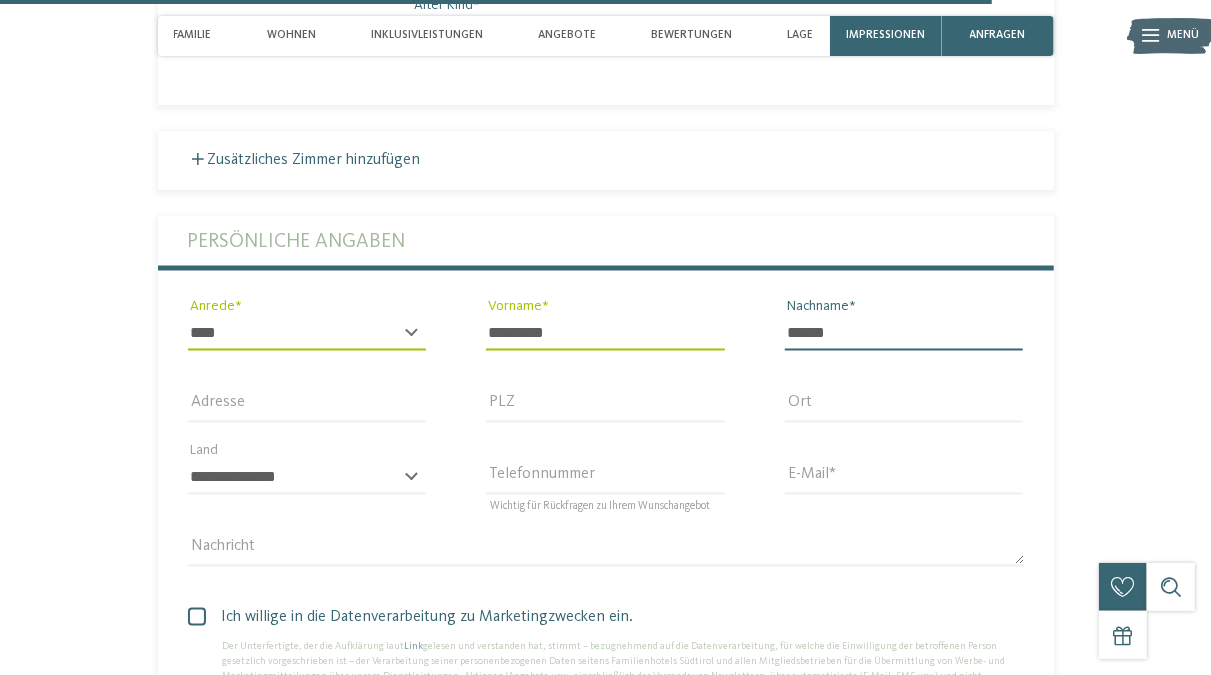 type on "******" 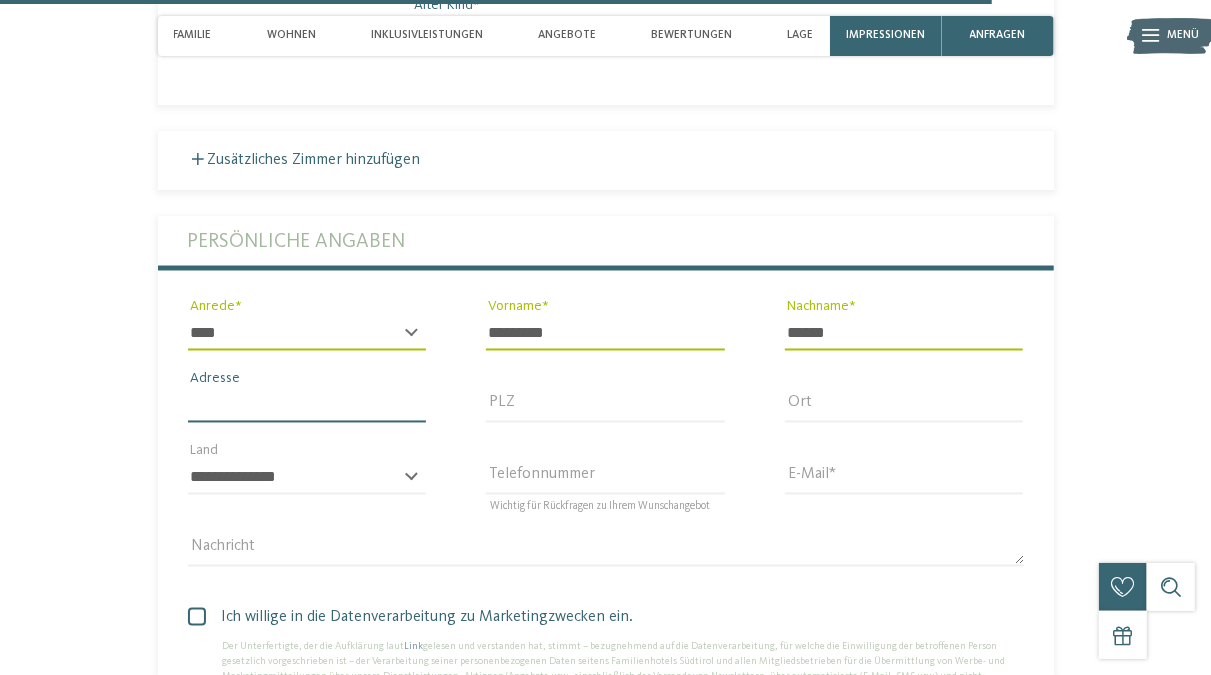 click on "Adresse" at bounding box center (307, 406) 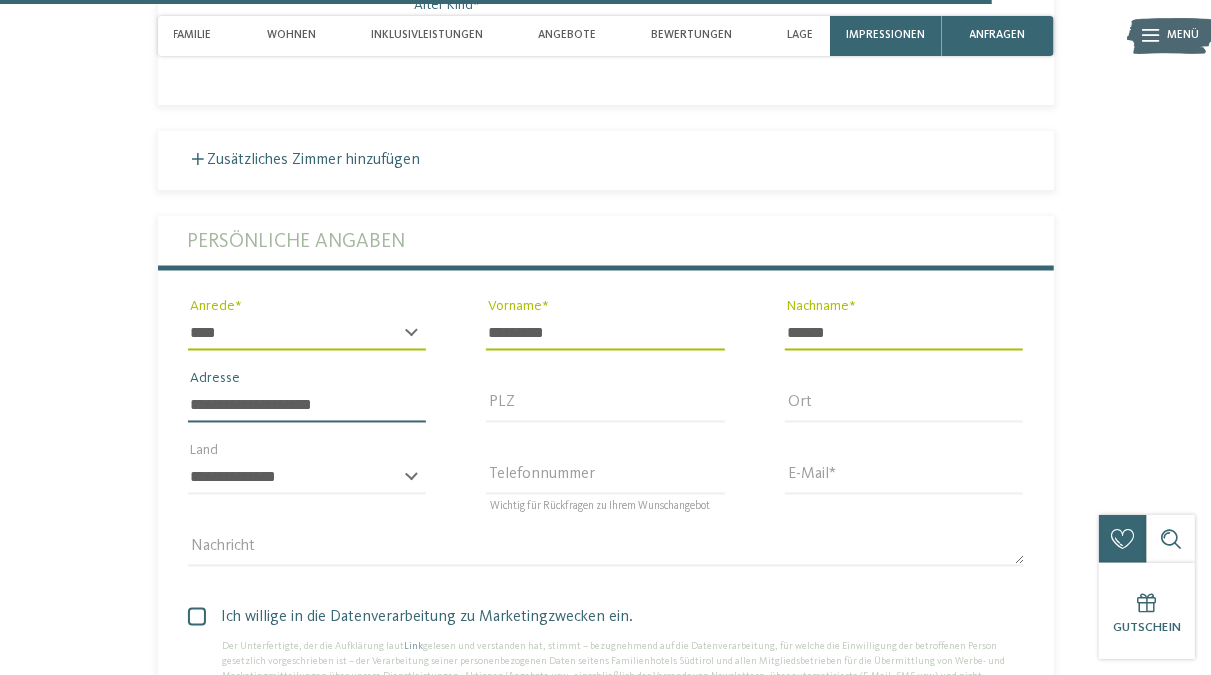 type on "**********" 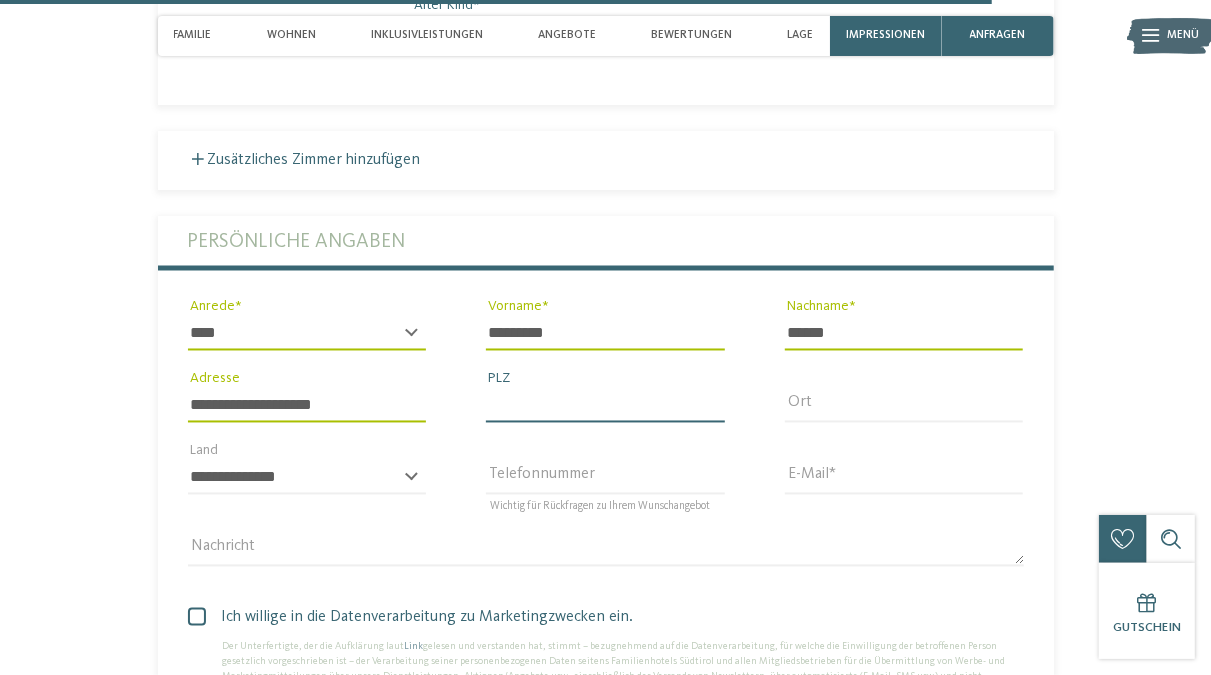 click on "PLZ" at bounding box center [605, 406] 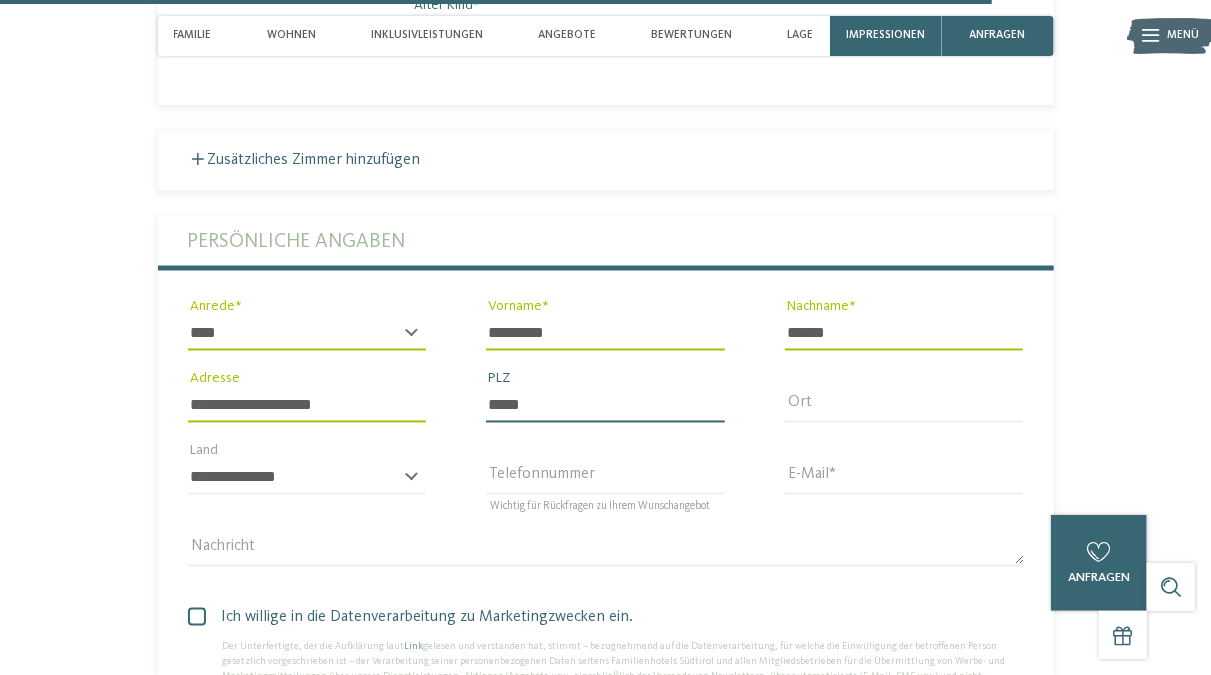 type on "*****" 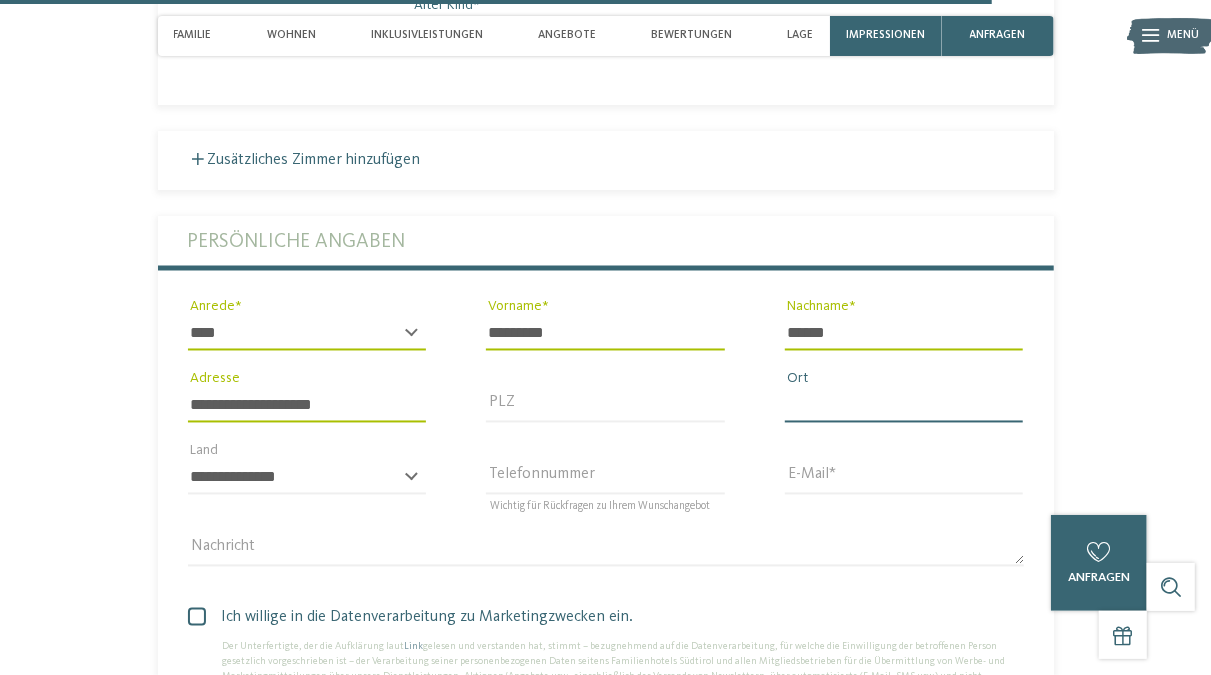 click on "Ort" at bounding box center [904, 406] 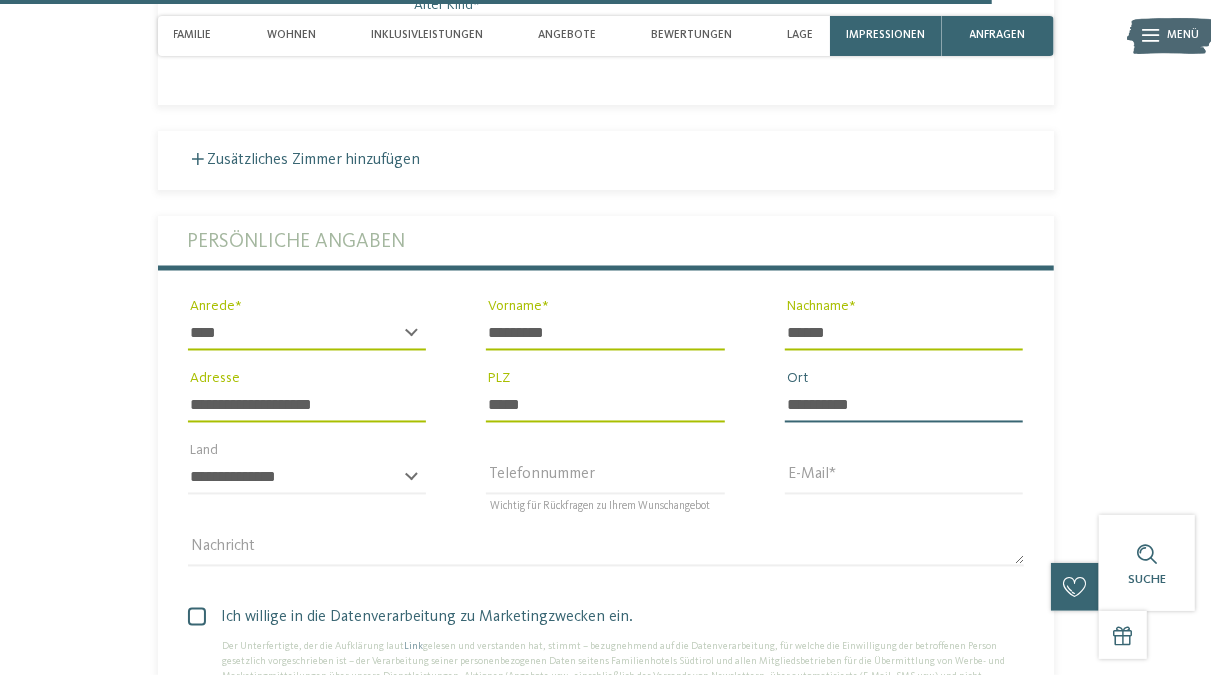 type on "**********" 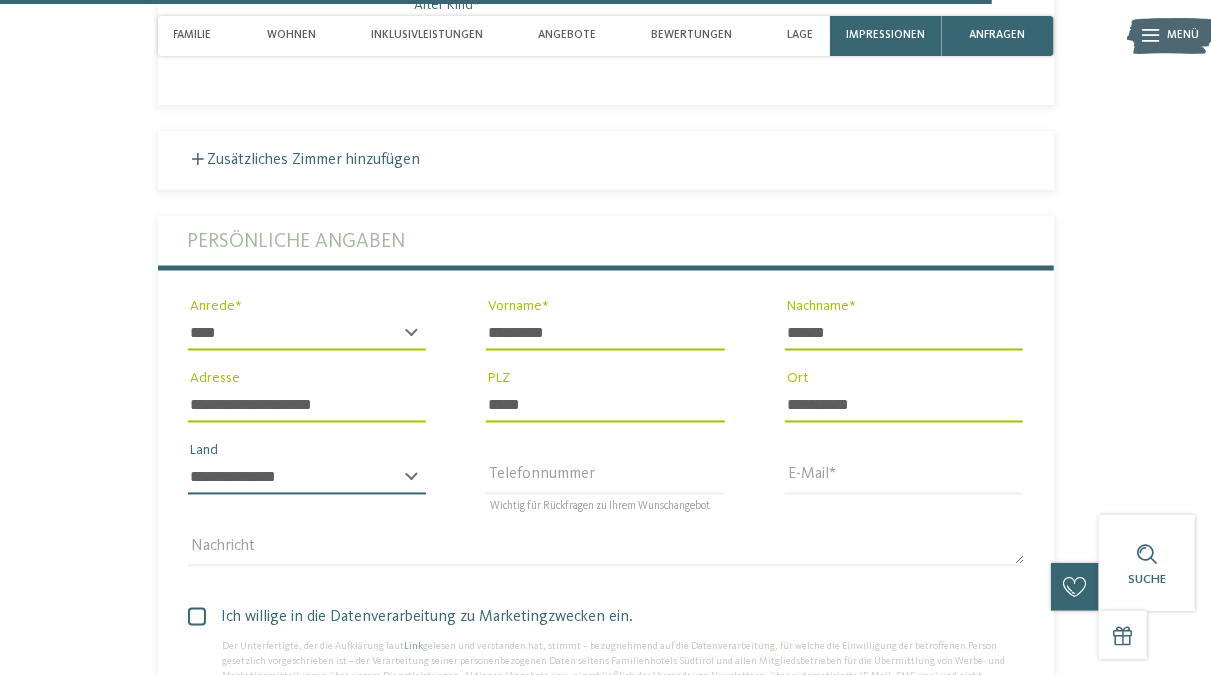 click on "**********" at bounding box center [307, 478] 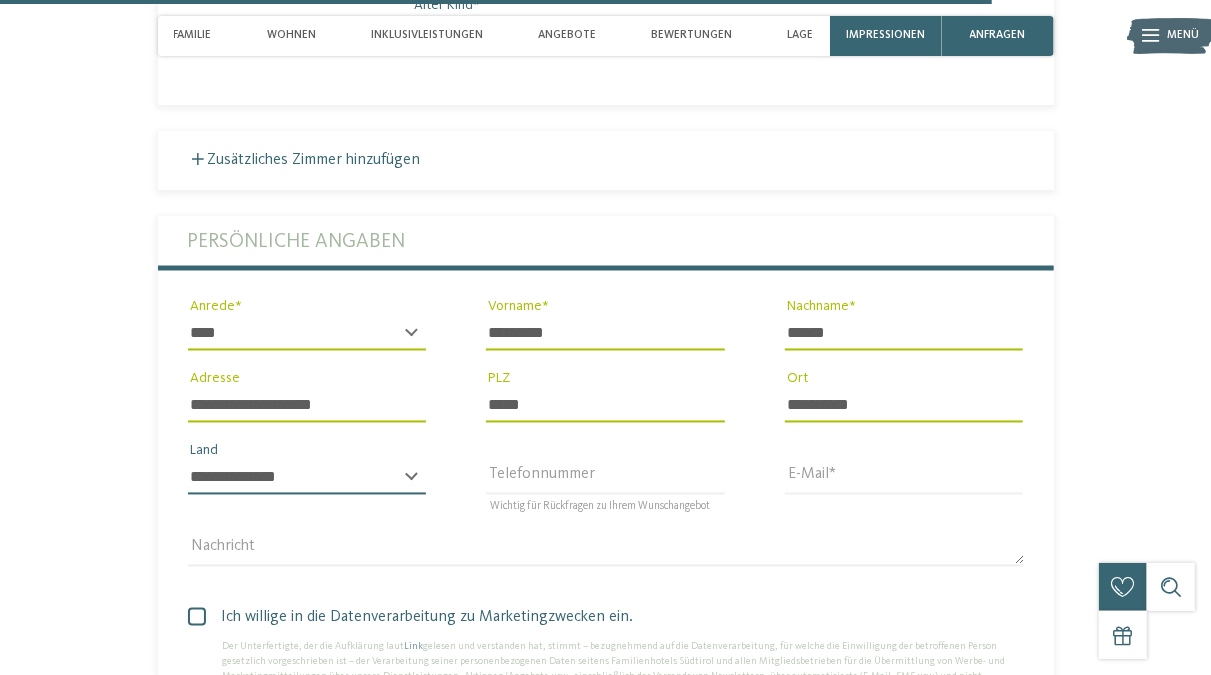 select on "**" 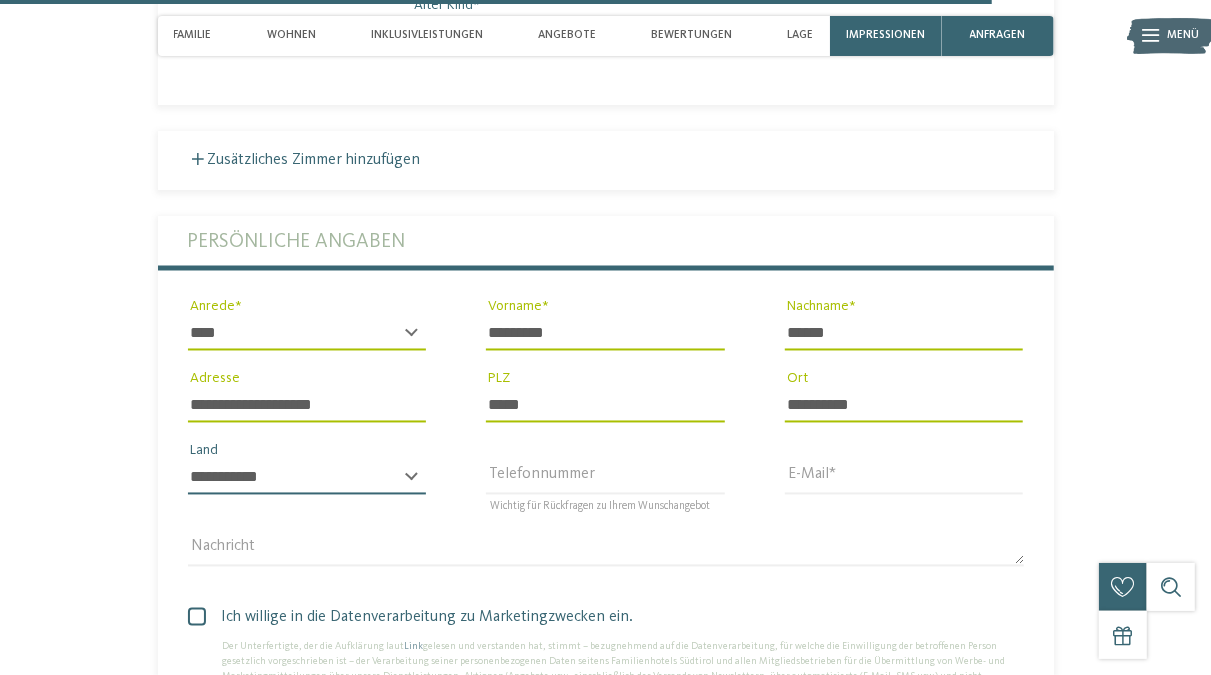 click on "**********" at bounding box center [0, 0] 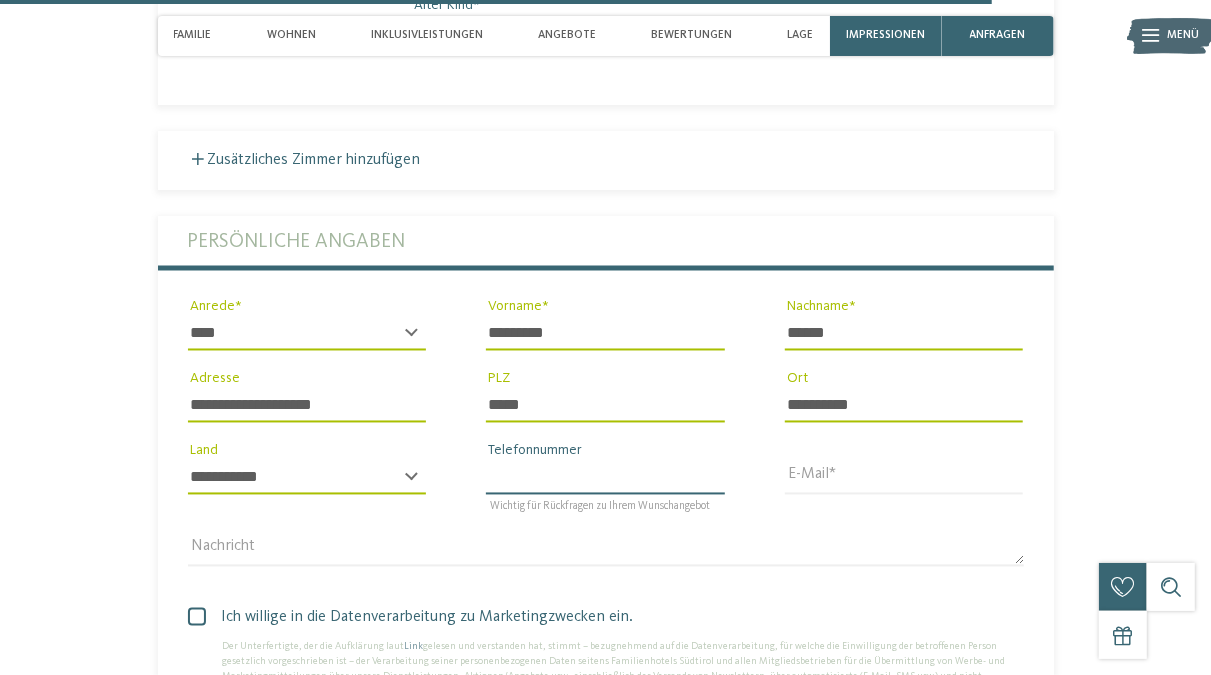 click on "Telefonnummer" at bounding box center [605, 478] 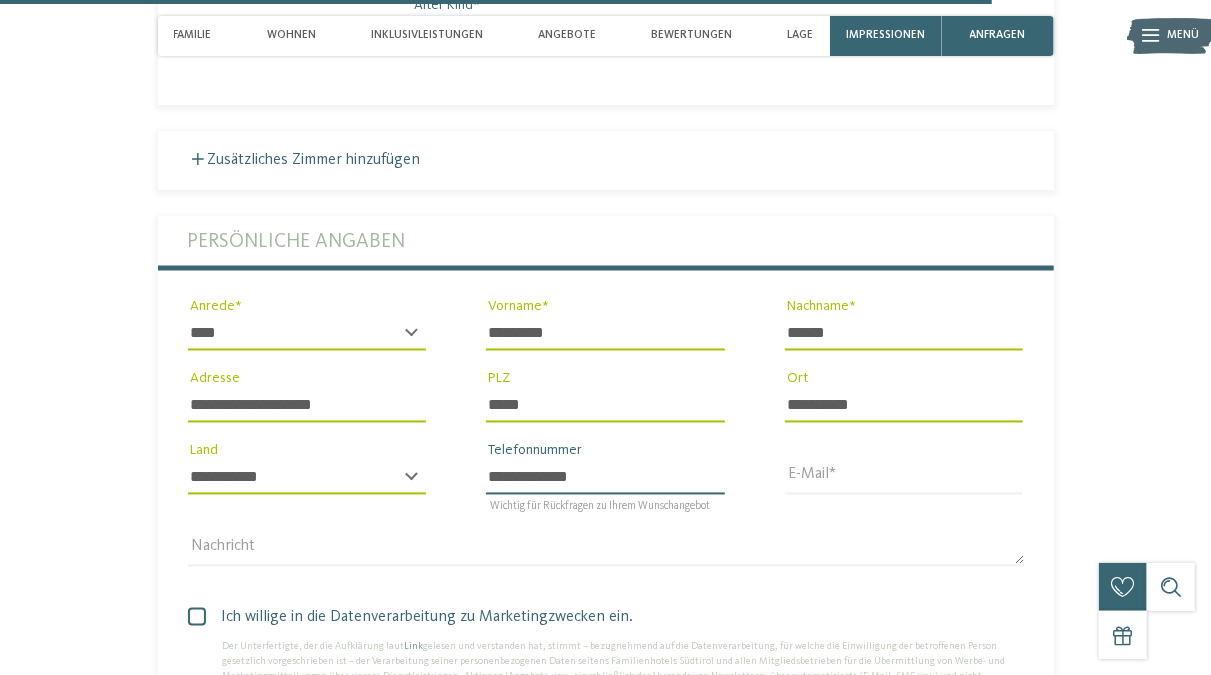 type on "**********" 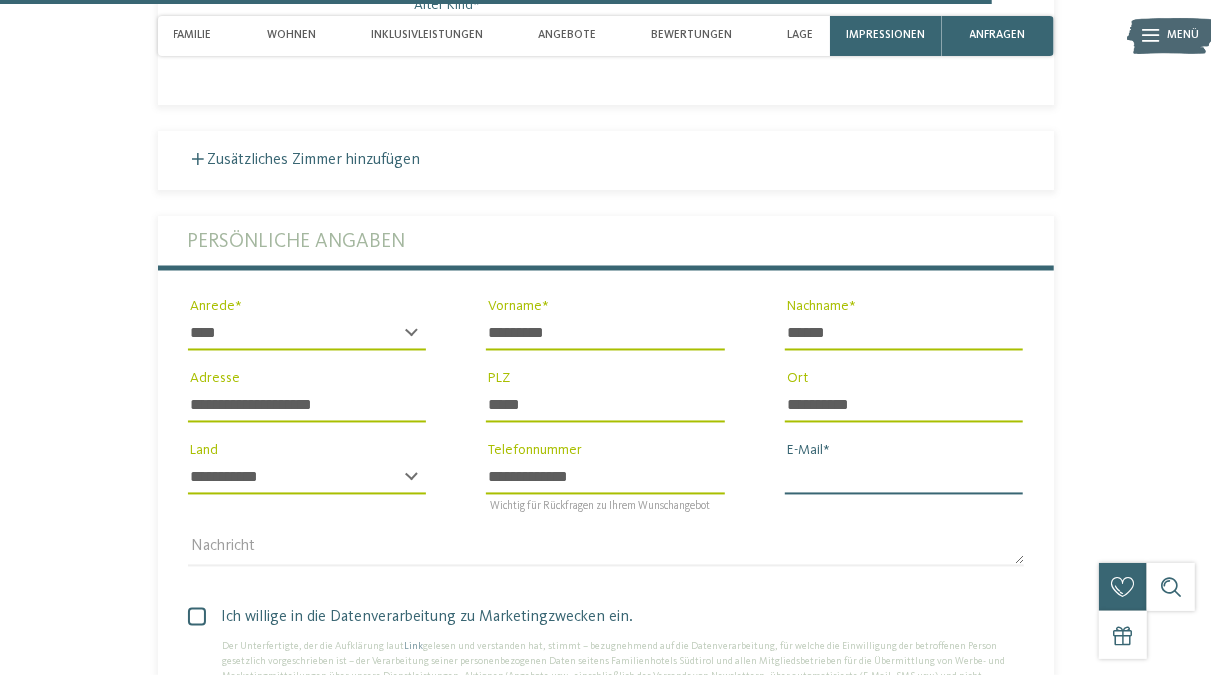 click on "E-Mail" at bounding box center (904, 478) 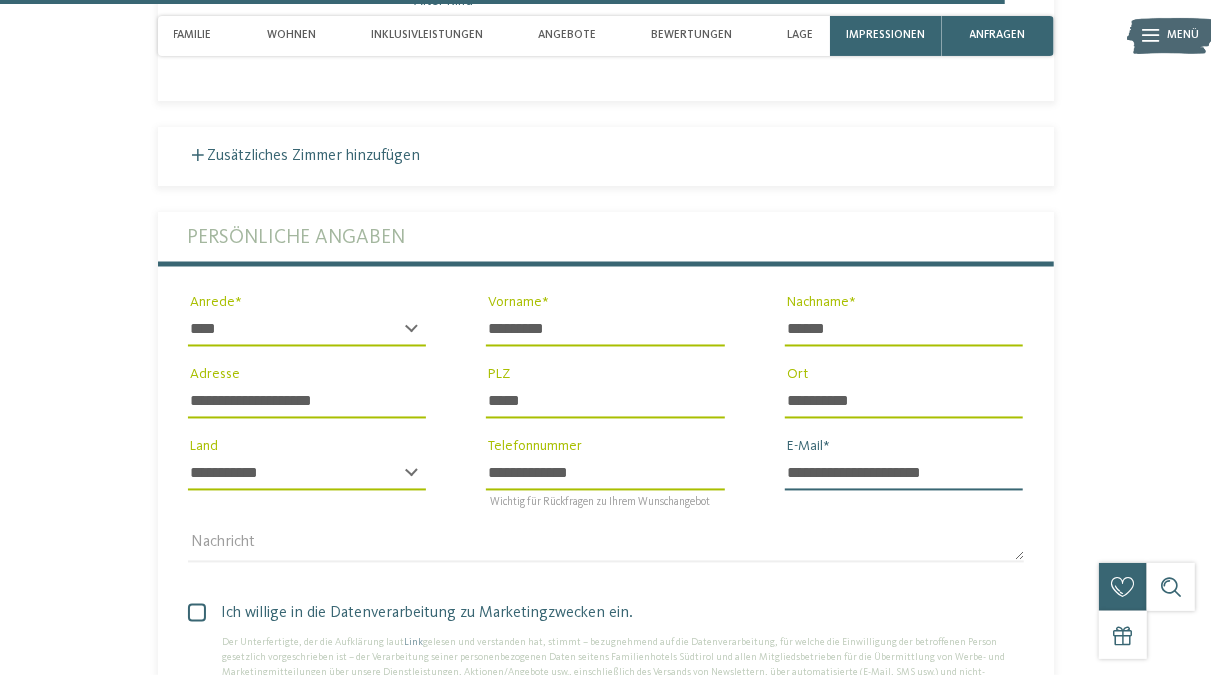 scroll, scrollTop: 5408, scrollLeft: 0, axis: vertical 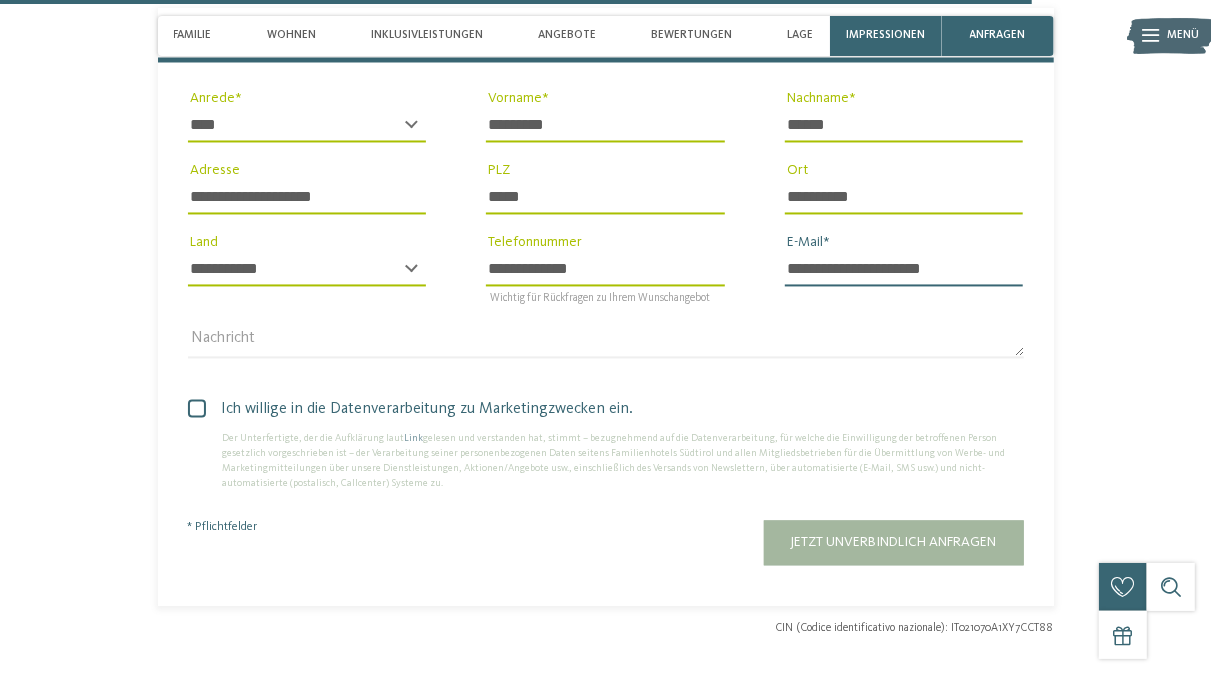 type on "**********" 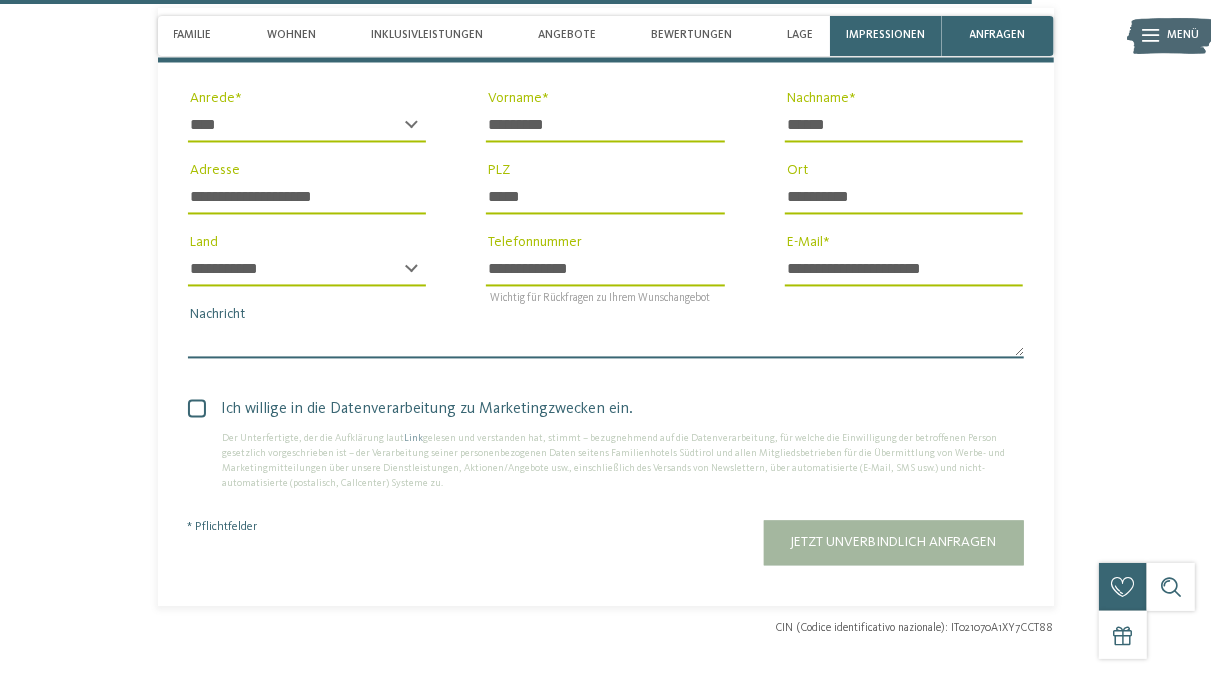 click on "Nachricht" at bounding box center [606, 342] 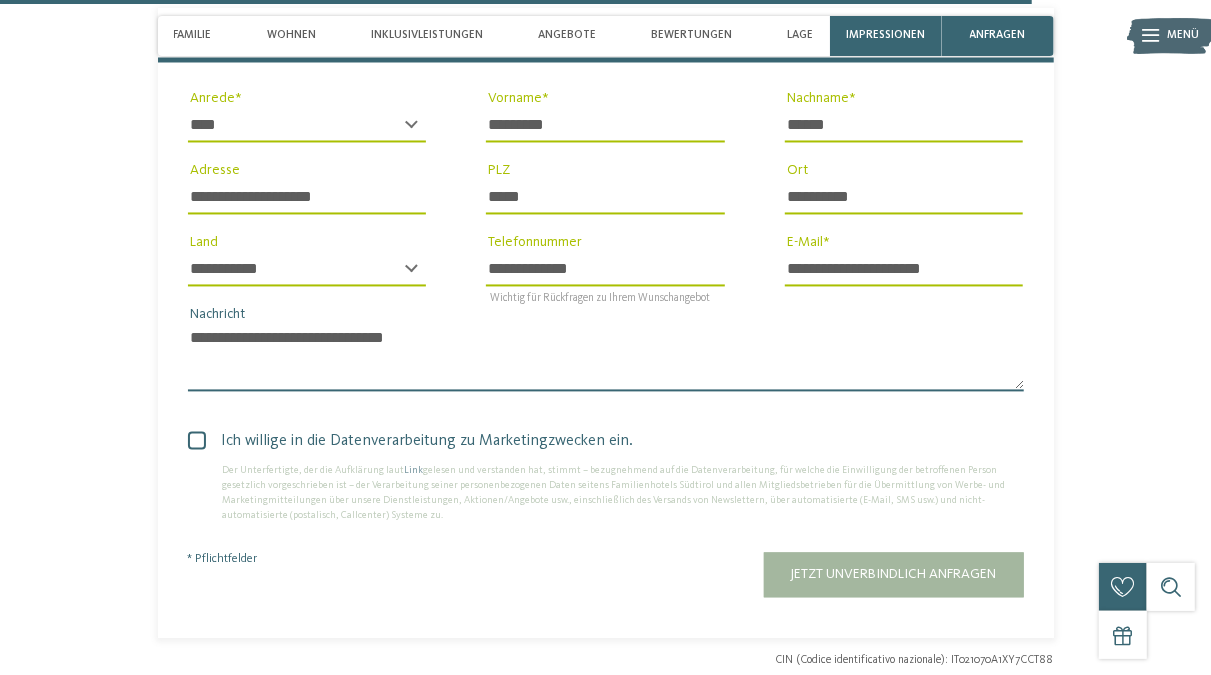 scroll, scrollTop: 0, scrollLeft: 0, axis: both 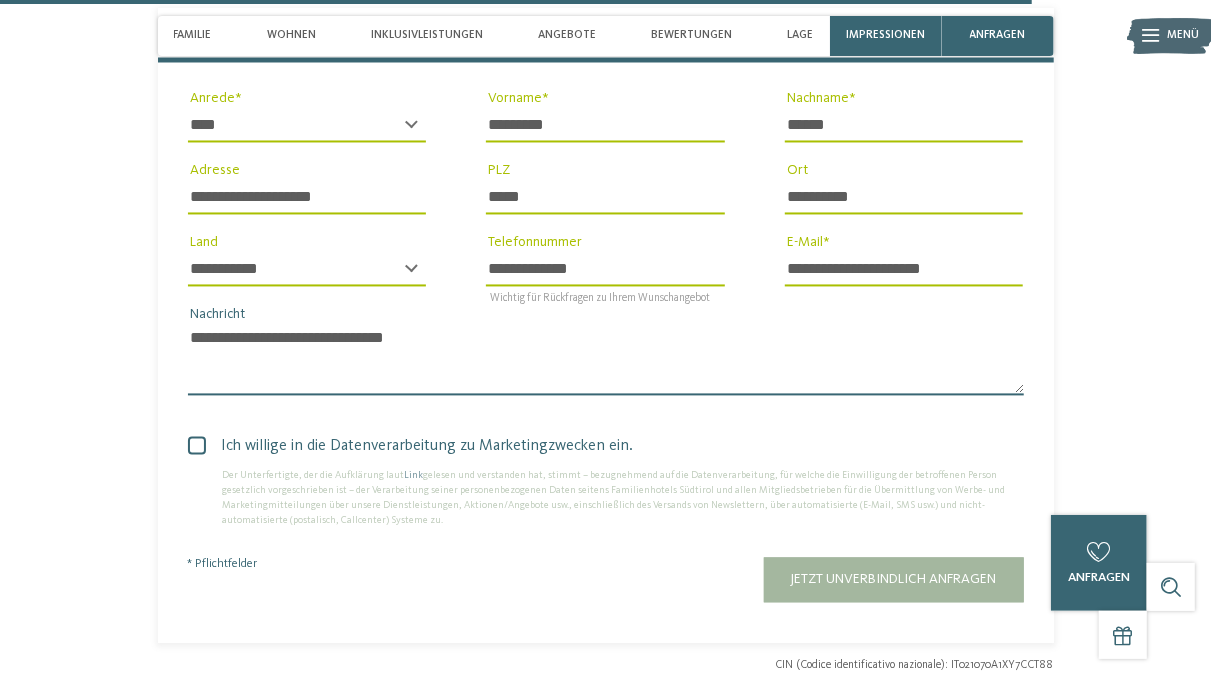 click on "**********" at bounding box center (606, 360) 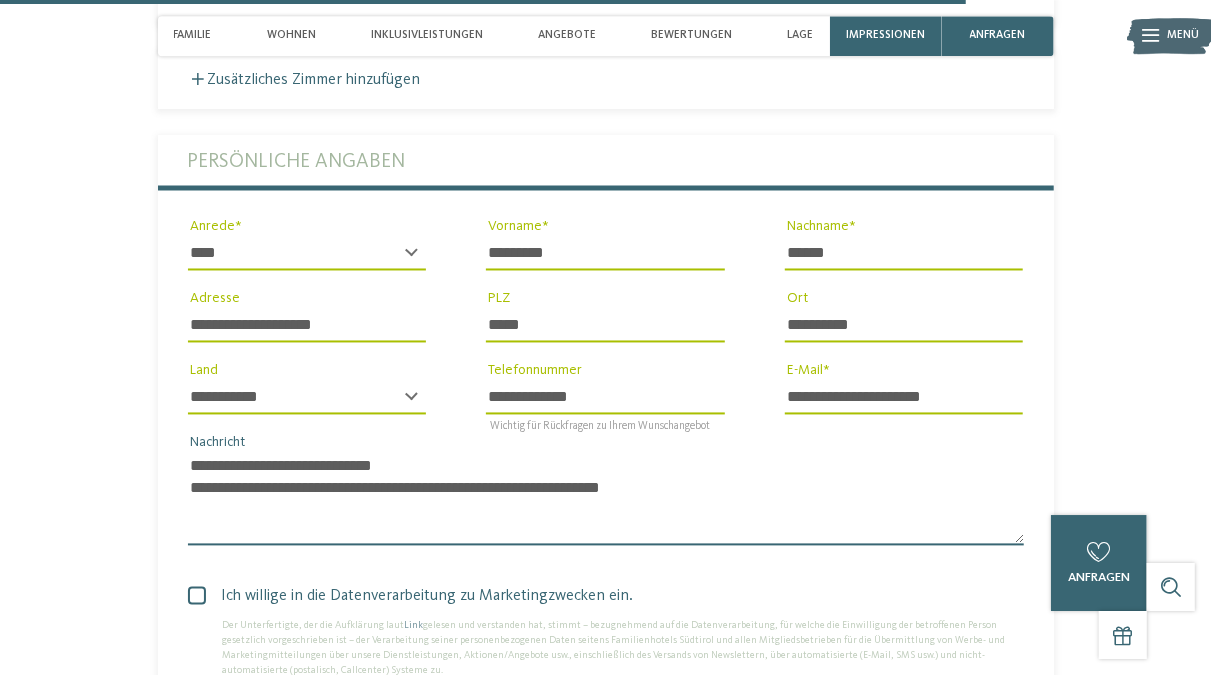 scroll, scrollTop: 5512, scrollLeft: 0, axis: vertical 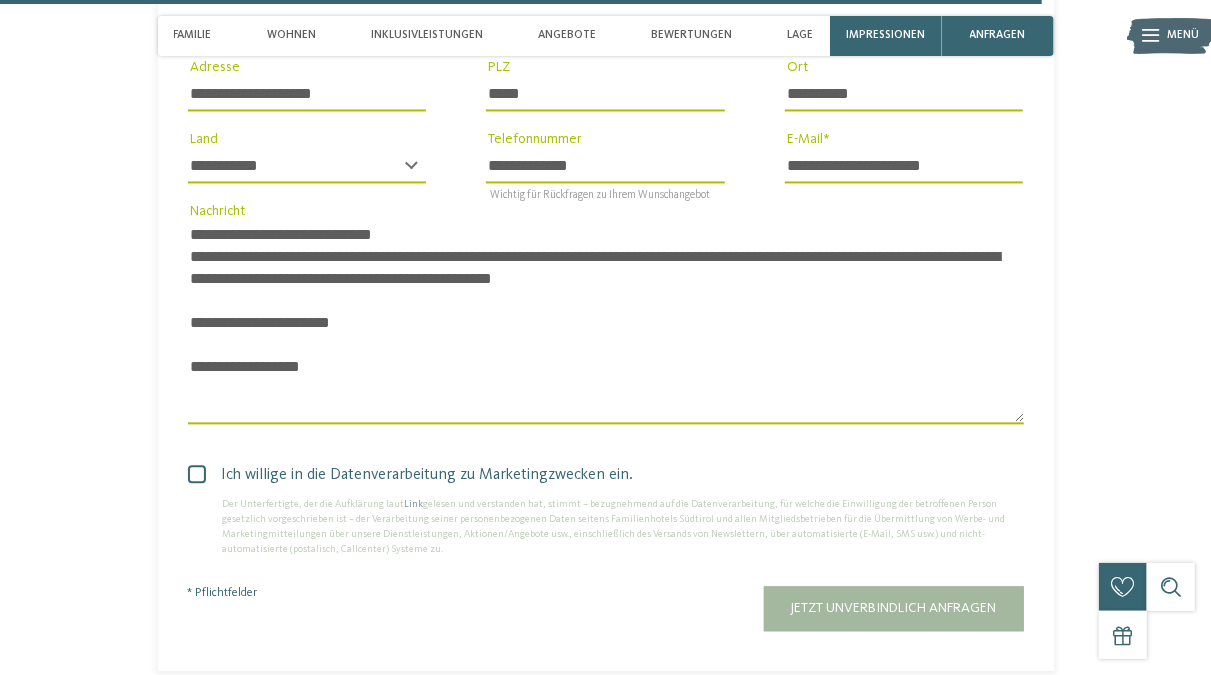 click at bounding box center (197, 474) 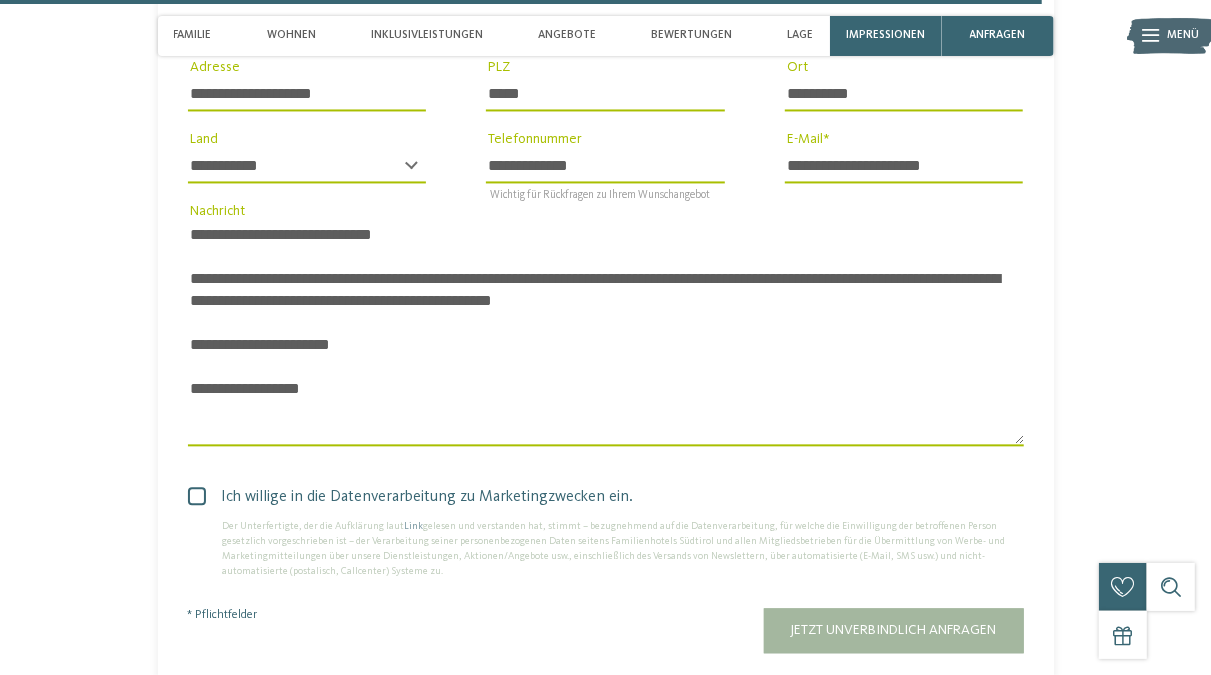 click on "**********" at bounding box center (606, 333) 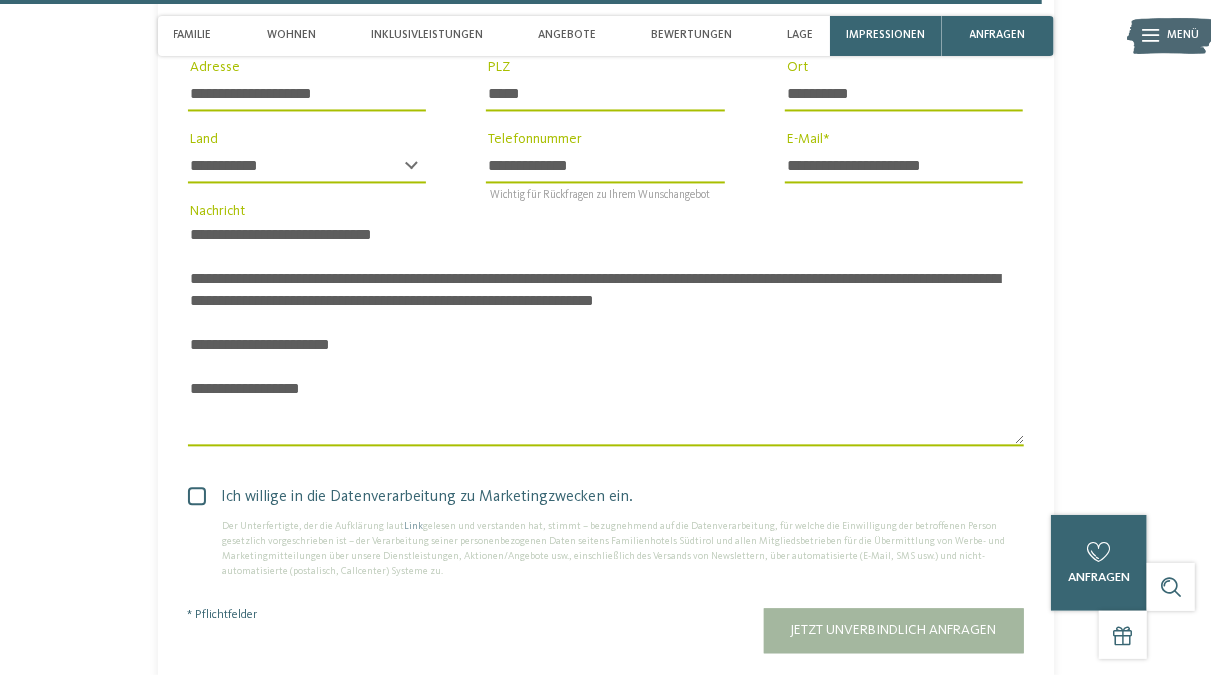 click on "**********" at bounding box center (606, 333) 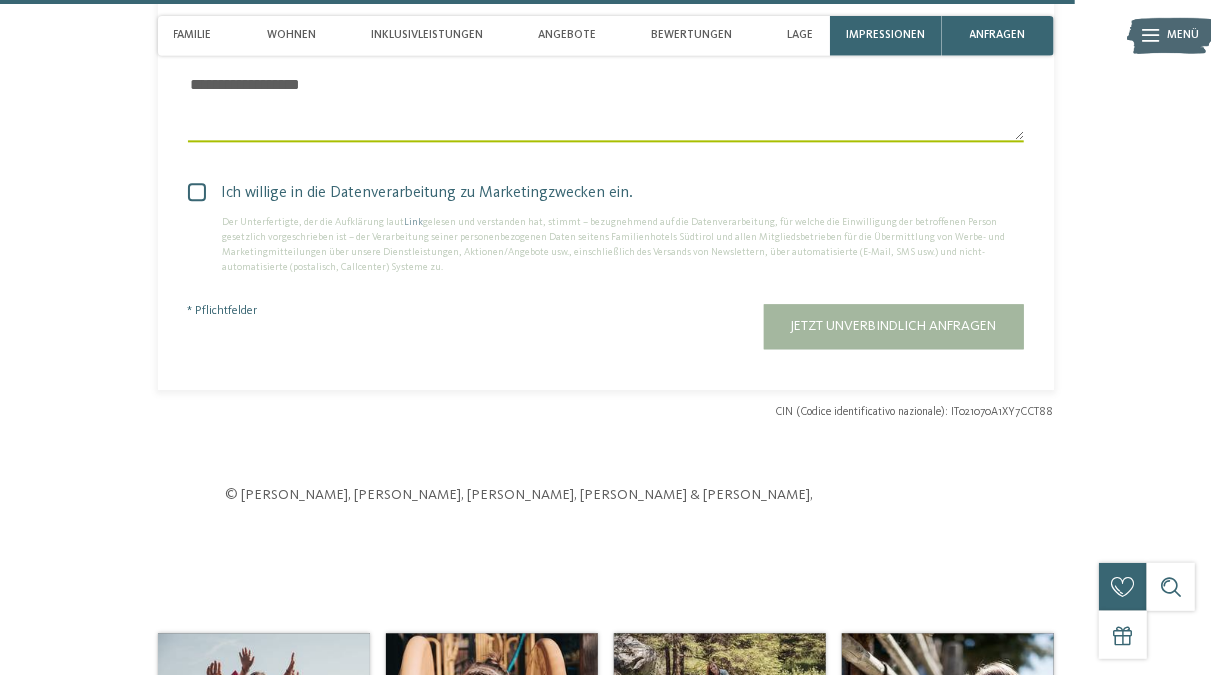 scroll, scrollTop: 5824, scrollLeft: 0, axis: vertical 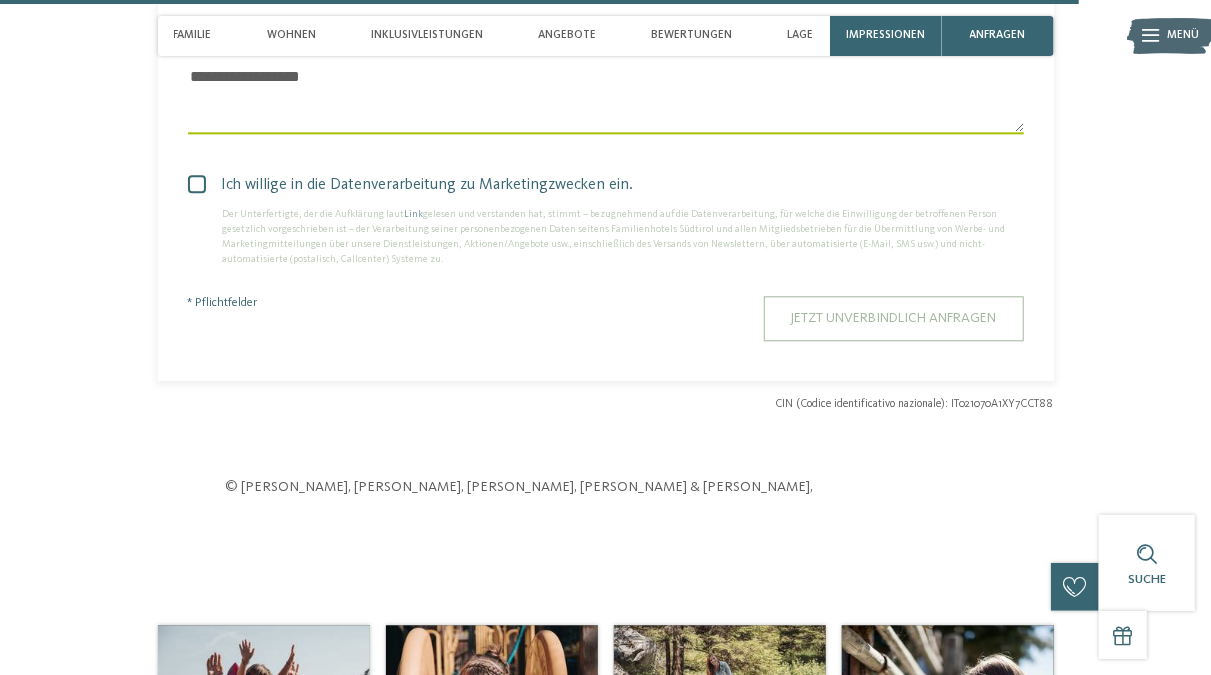 type on "**********" 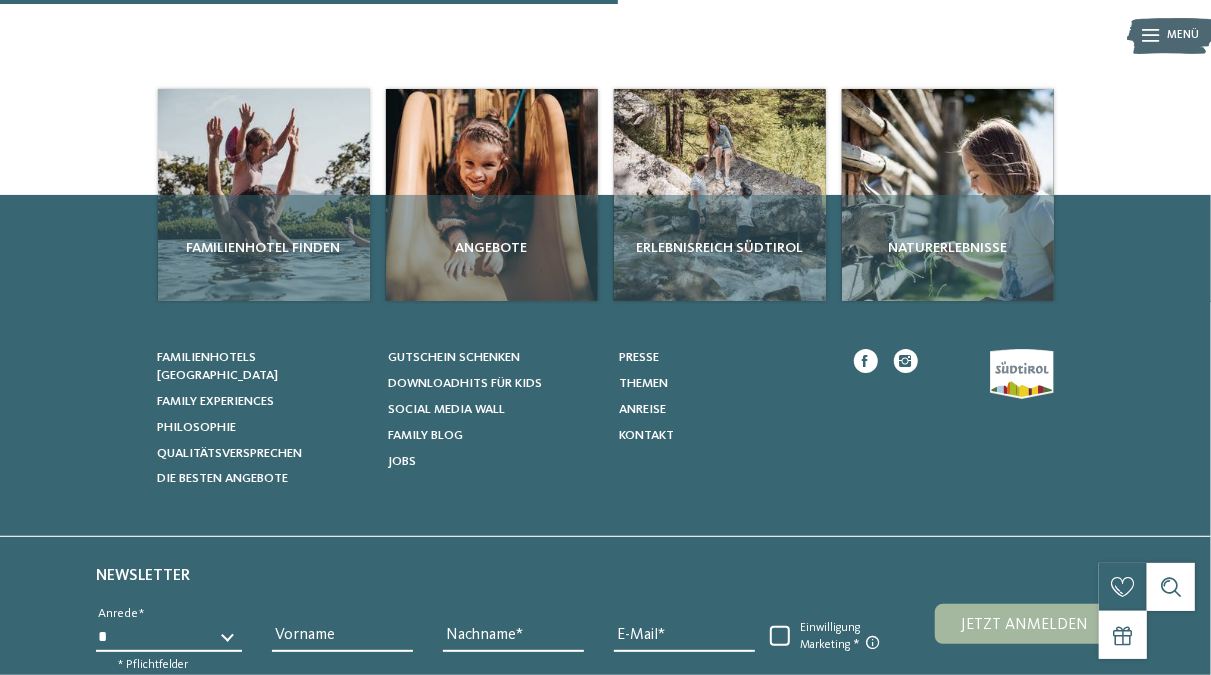 scroll, scrollTop: 0, scrollLeft: 0, axis: both 